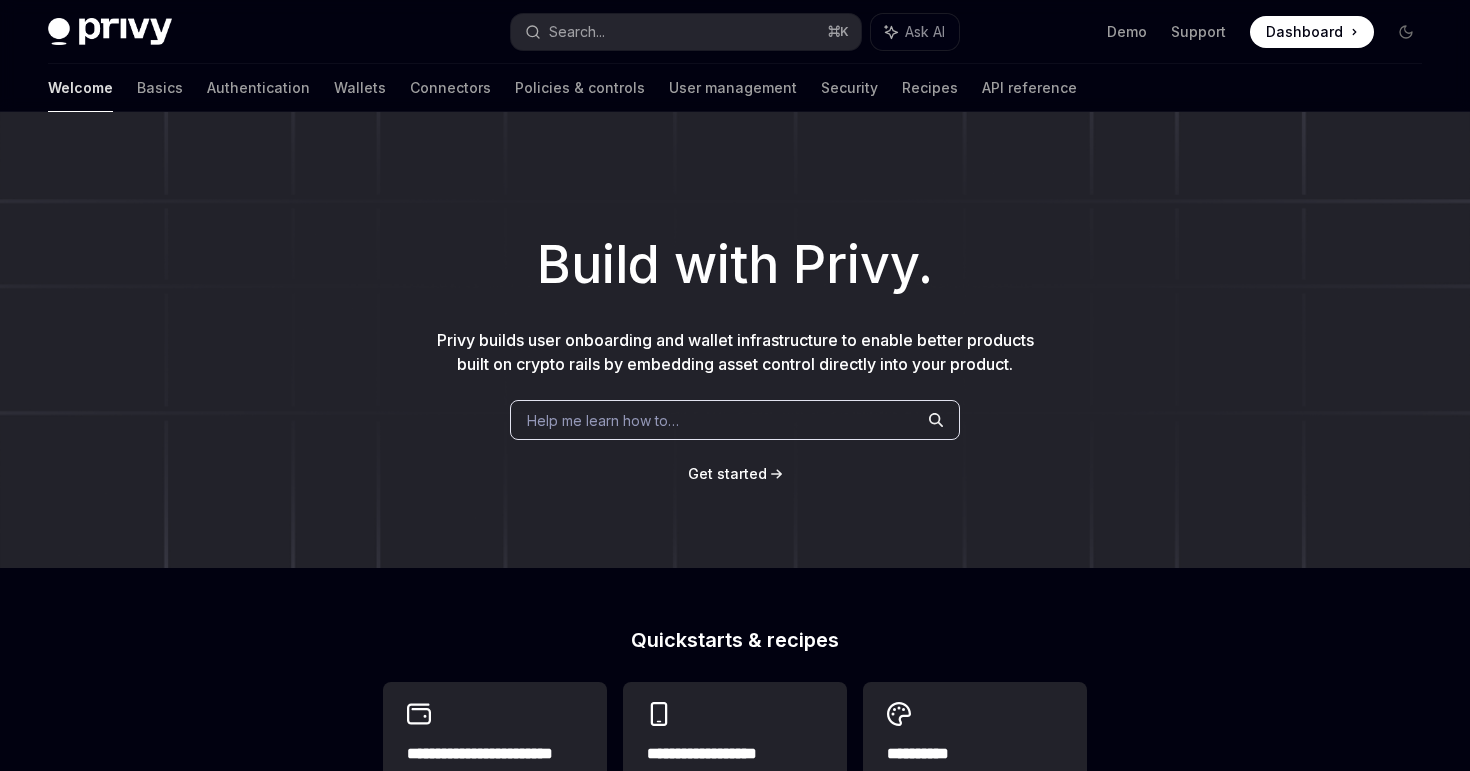 scroll, scrollTop: 0, scrollLeft: 0, axis: both 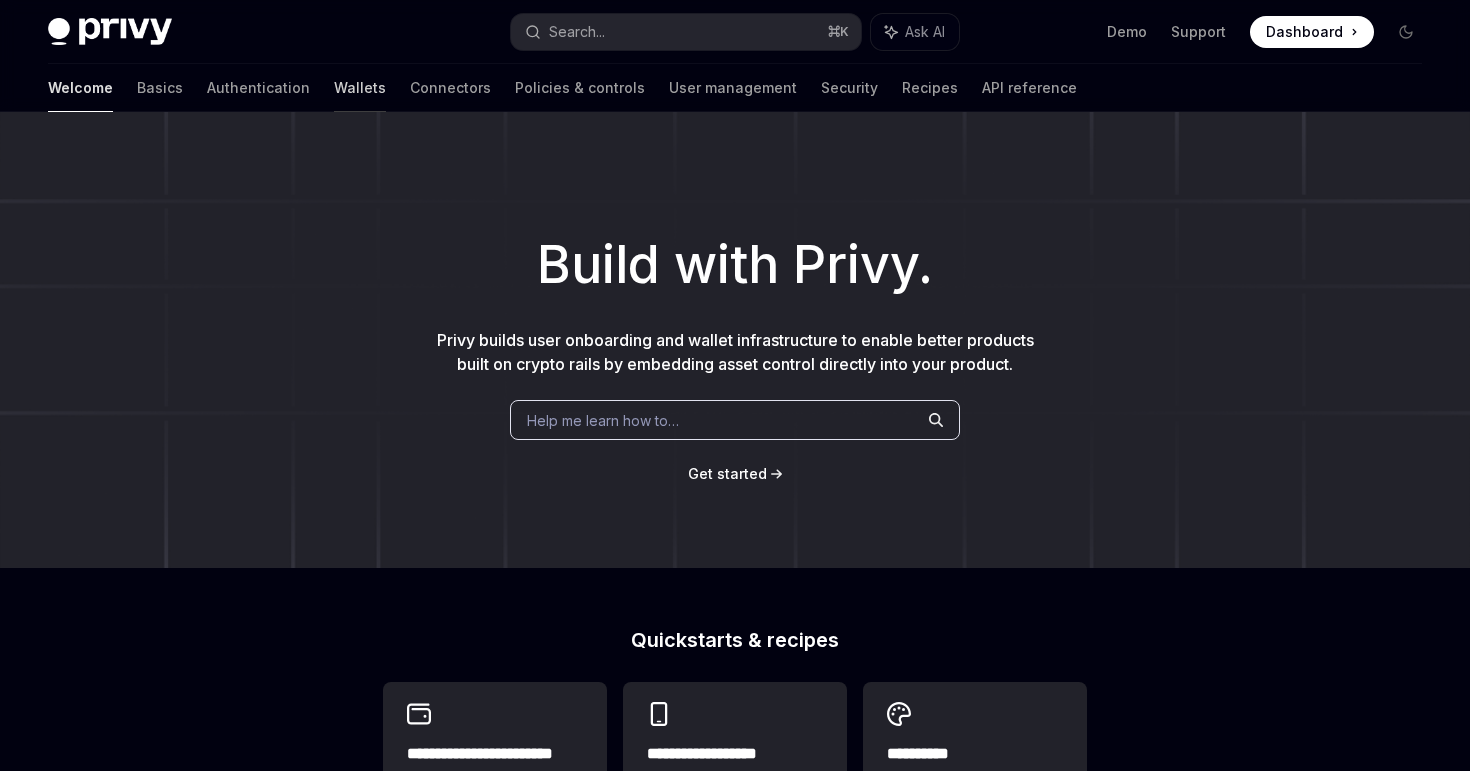 click on "Wallets" at bounding box center (360, 88) 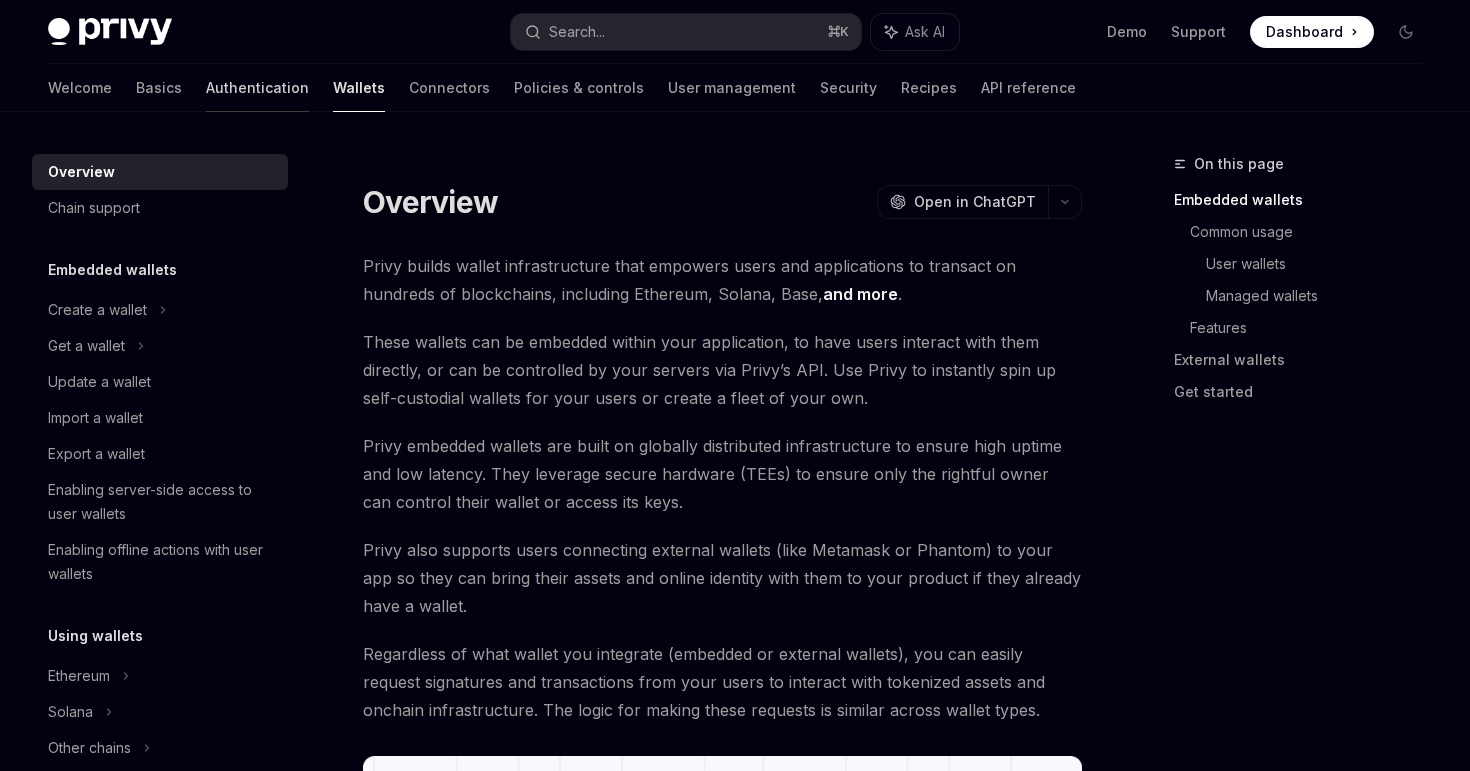 click on "Authentication" at bounding box center [257, 88] 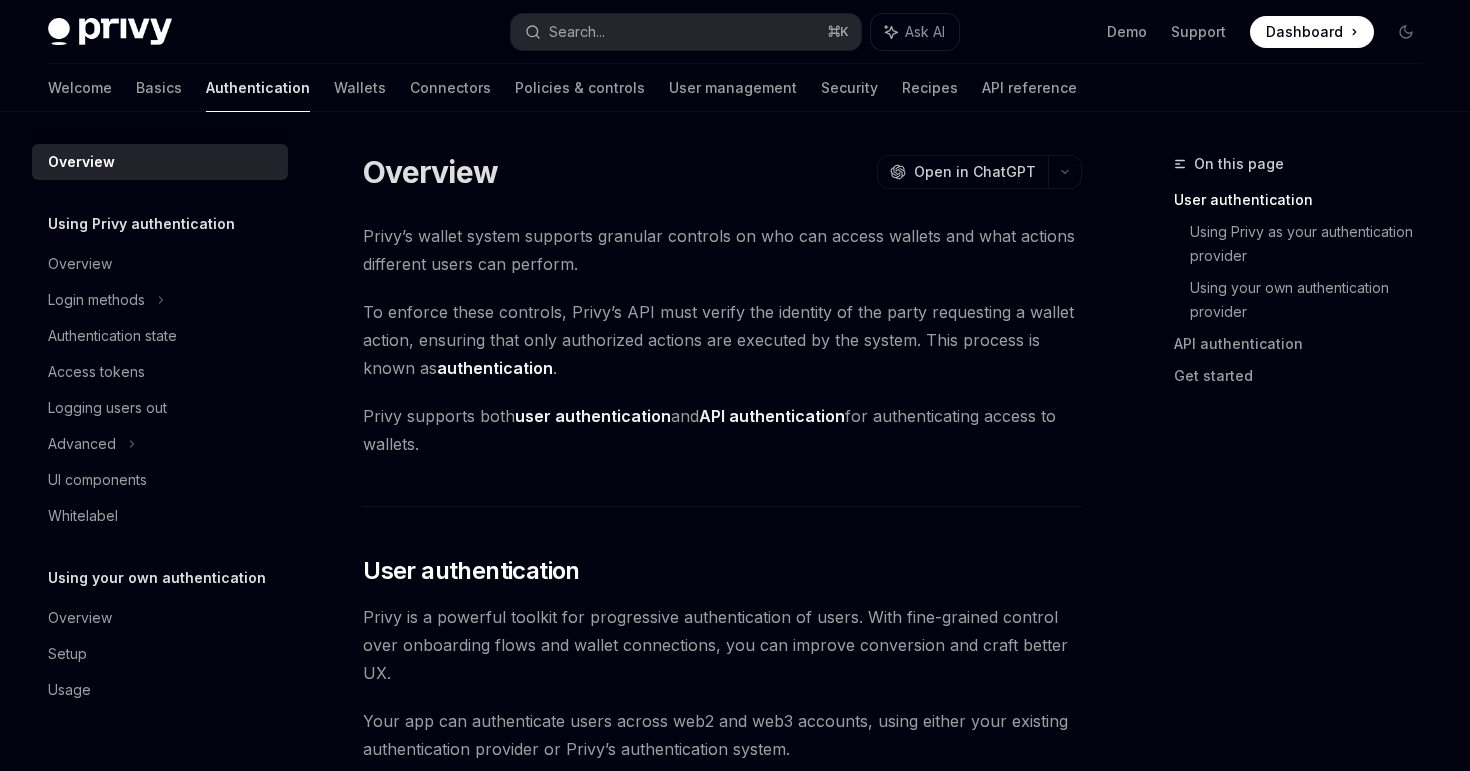 click on "Privy’s wallet system supports granular controls on who can access wallets and what actions different users can perform.
To enforce these controls, Privy’s API must verify the identity of the party requesting a wallet action, ensuring that only authorized actions are executed by the system. This process is known as  authentication .
Privy supports both  user authentication  and  API authentication  for authenticating access to wallets.
​ User authentication
Privy is a powerful toolkit for progressive authentication of users. With fine-grained control over onboarding flows and wallet connections, you can improve conversion and craft better UX.
Your app can authenticate users across web2 and web3 accounts, using either your existing authentication provider or Privy’s authentication system.
​ Using Privy as your authentication provider
​ Using your own authentication provider
If your app already has an authentication provider, Privy integrates with your app’s
​" at bounding box center [722, 1217] 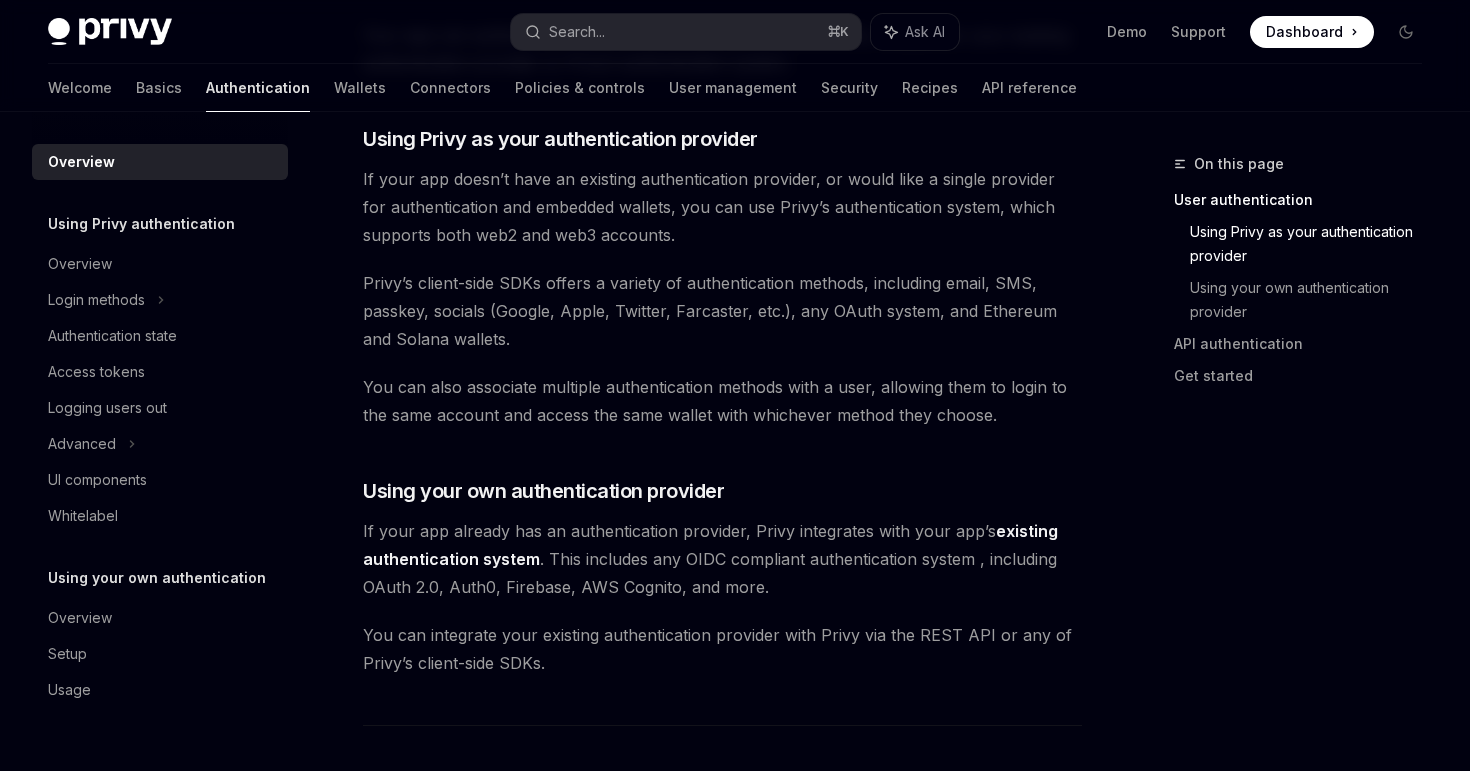 scroll, scrollTop: 689, scrollLeft: 0, axis: vertical 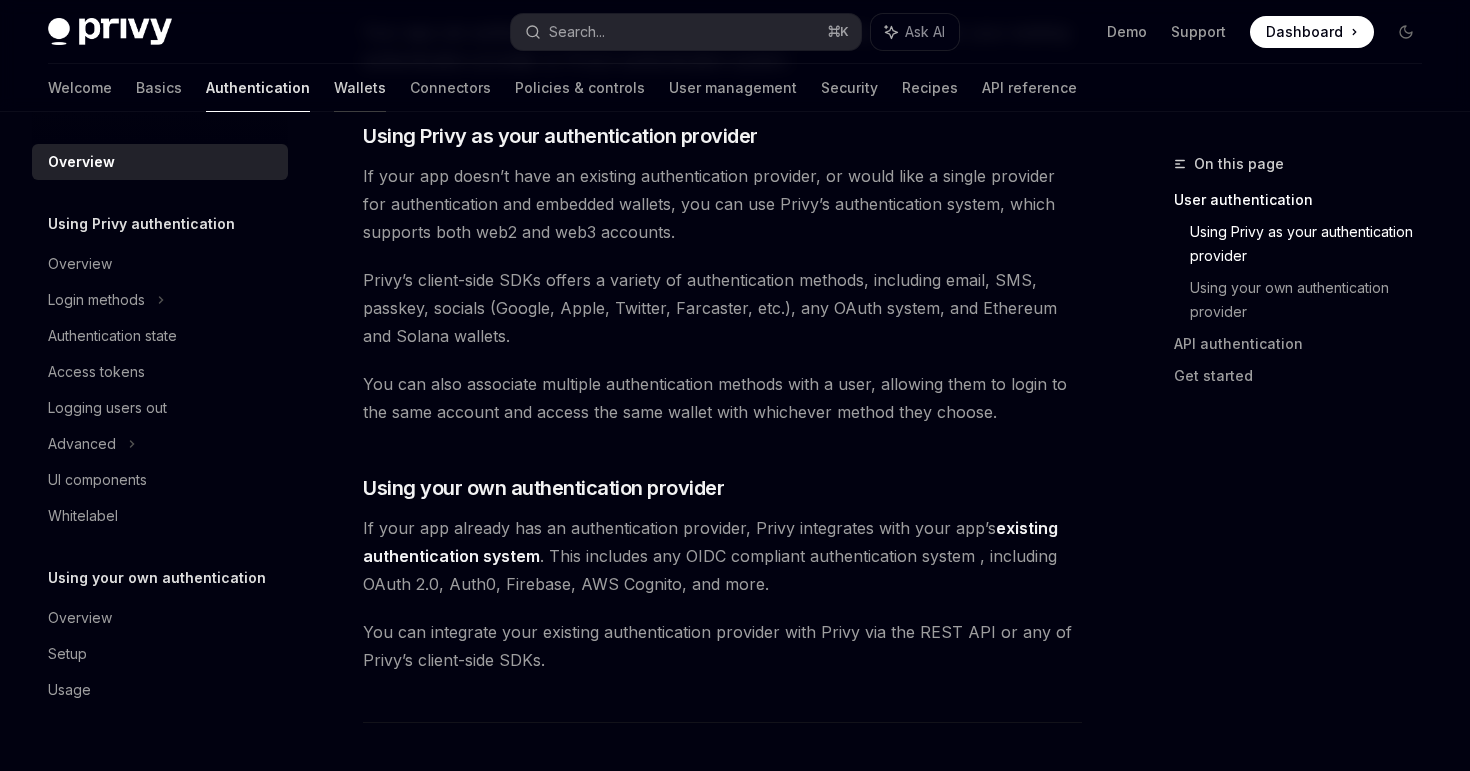 click on "Wallets" at bounding box center (360, 88) 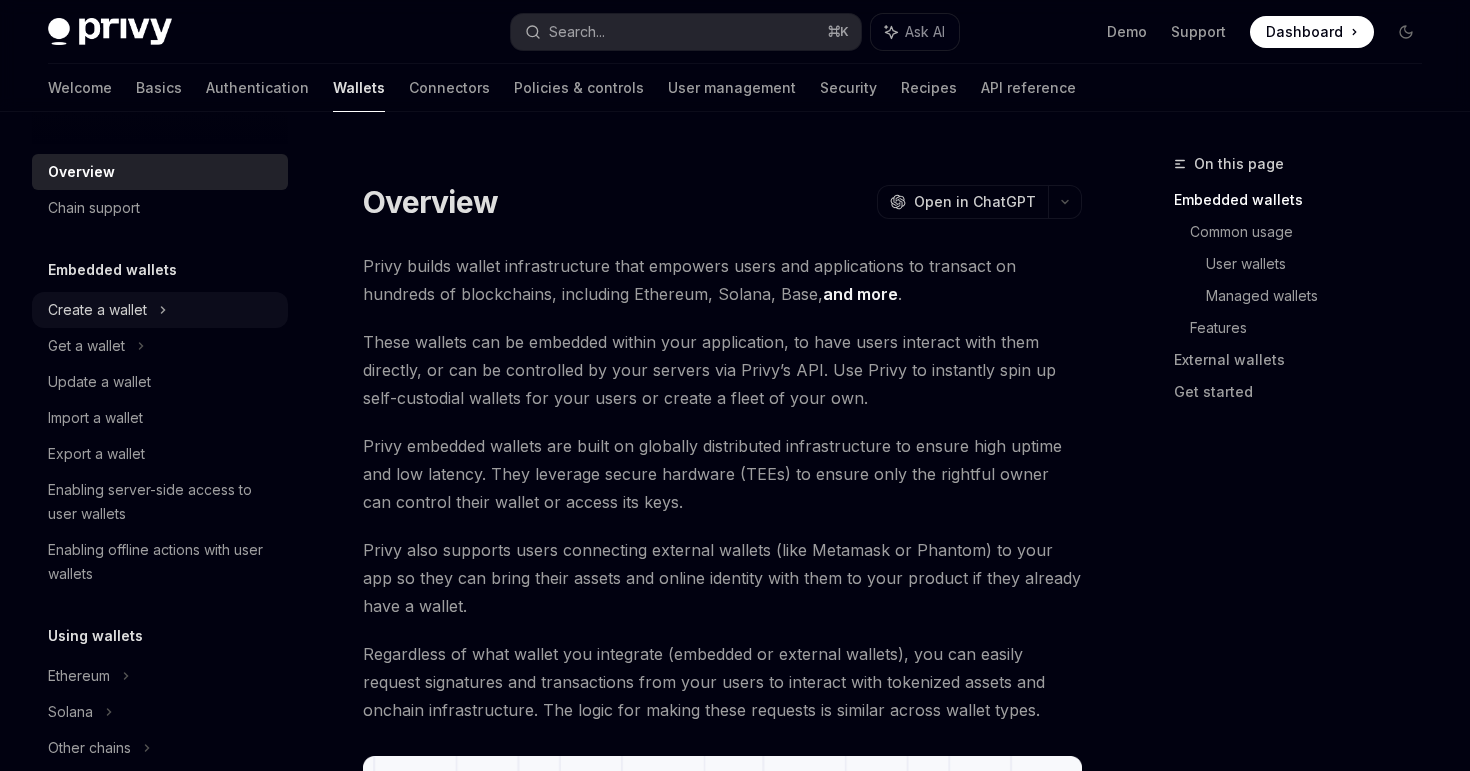 click on "Create a wallet" at bounding box center (160, 310) 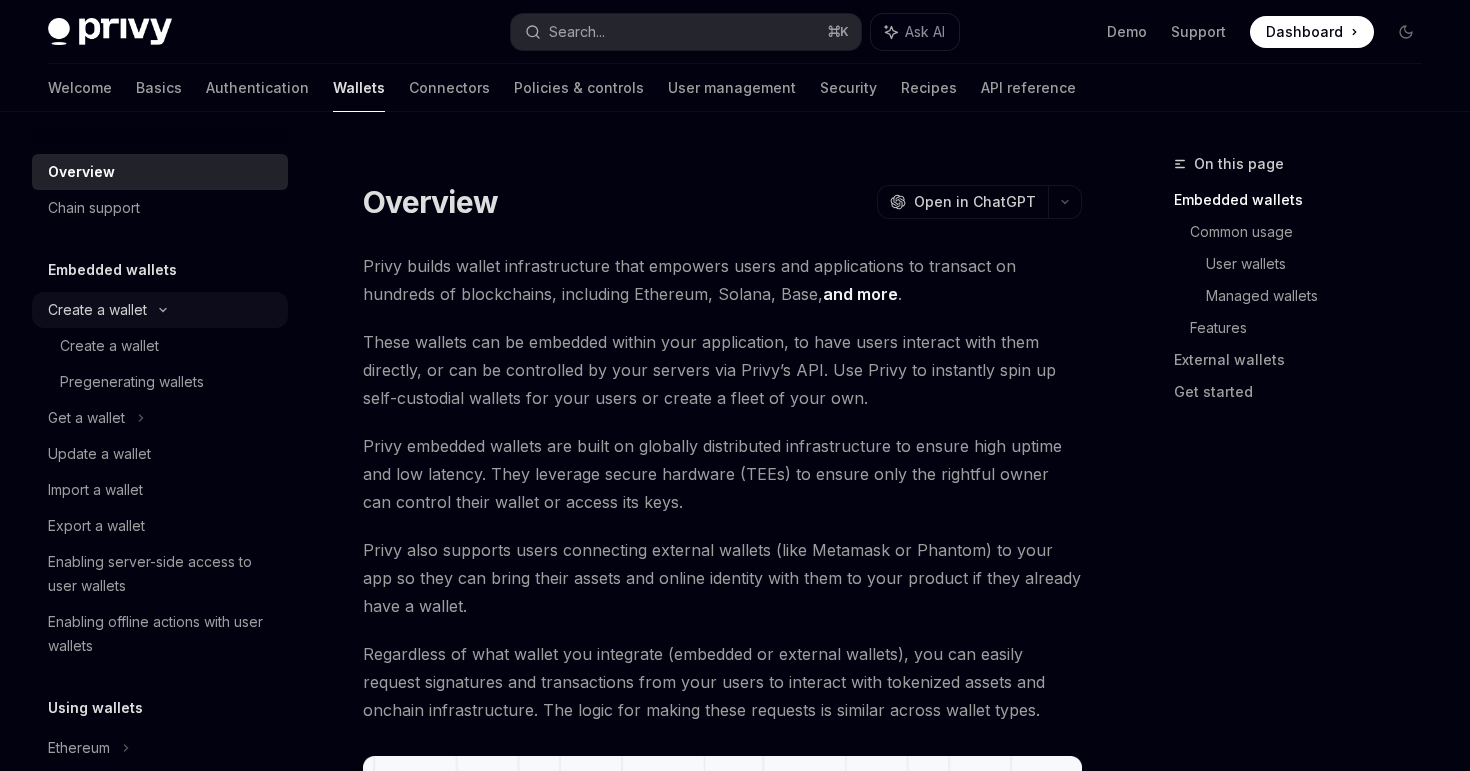 type on "*" 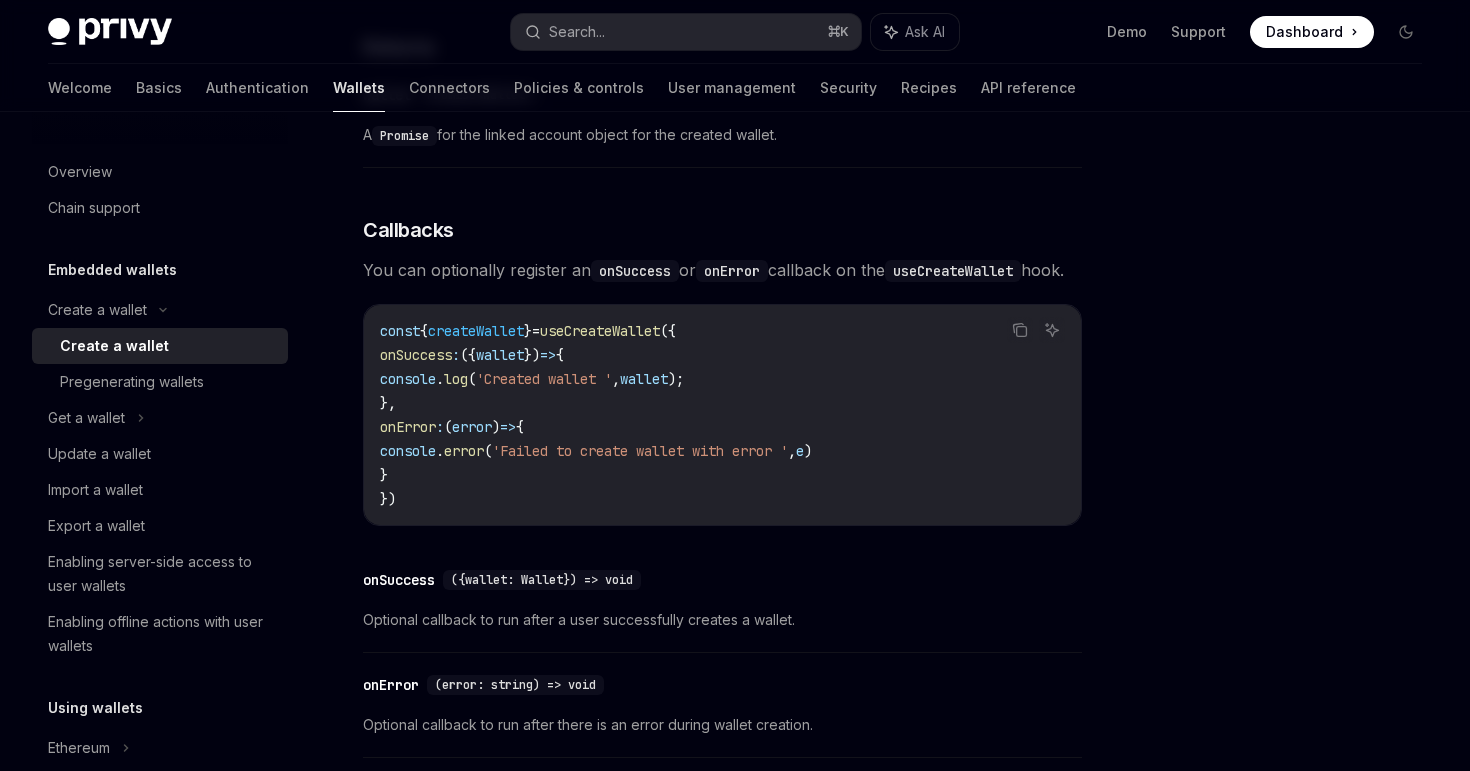 scroll, scrollTop: 1620, scrollLeft: 0, axis: vertical 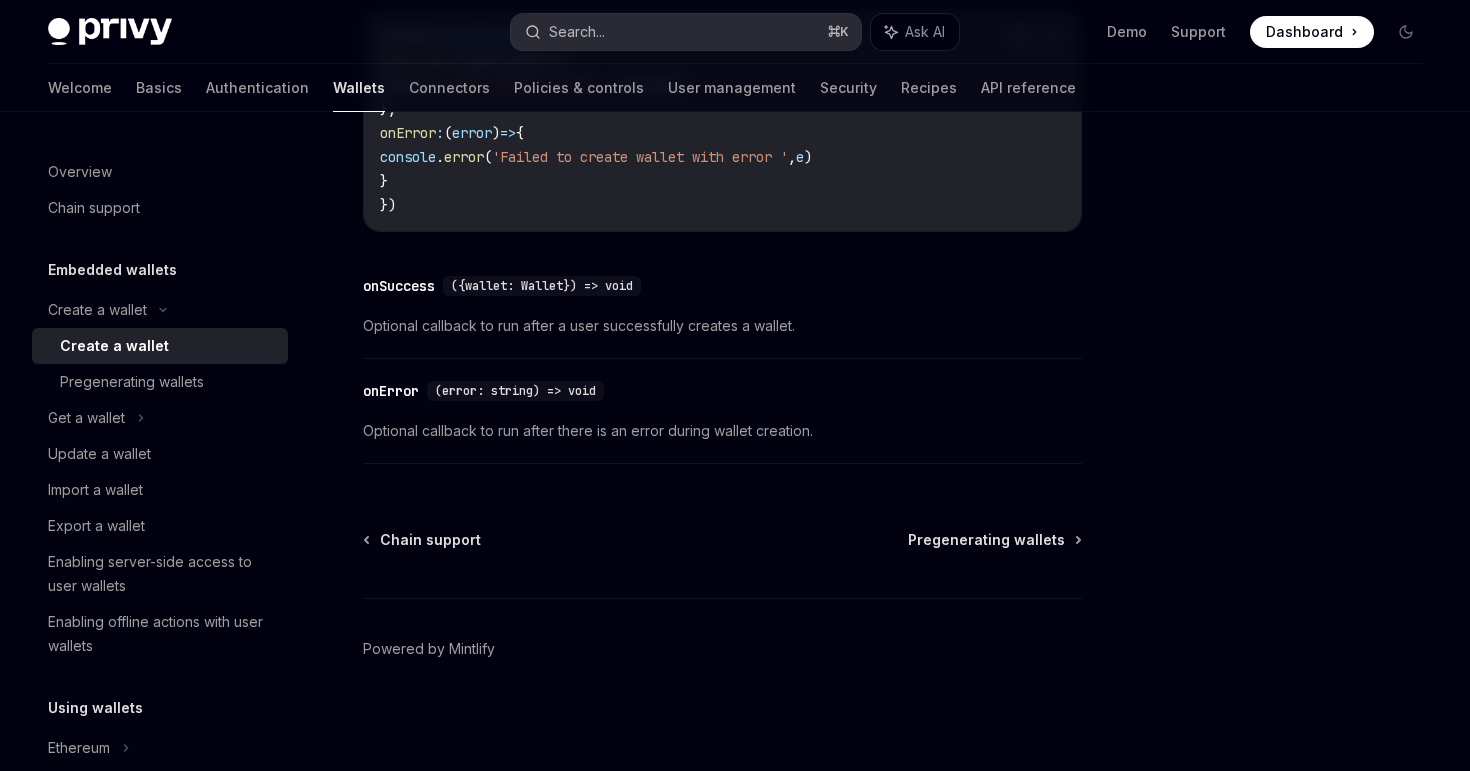 click on "Search... ⌘ K" at bounding box center [685, 32] 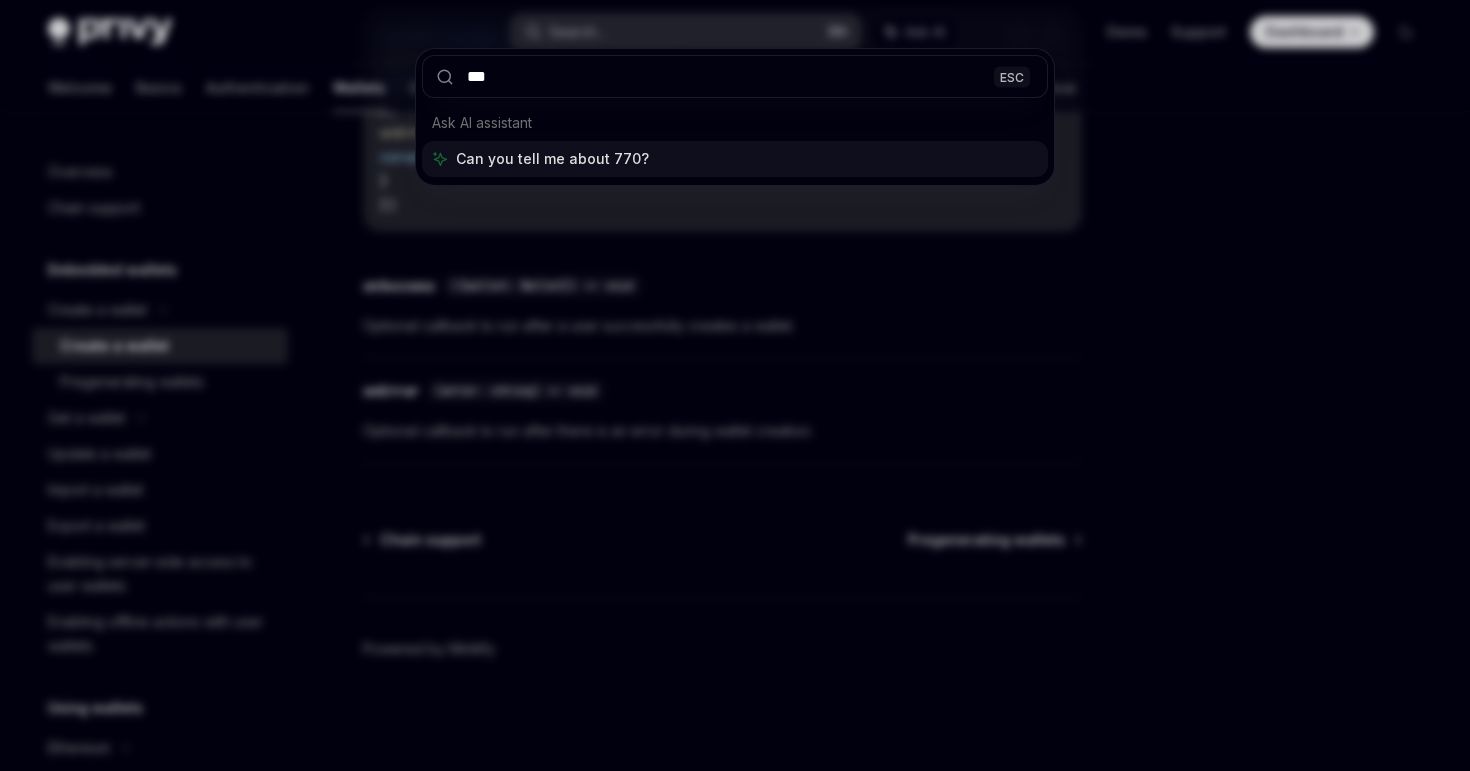 type on "****" 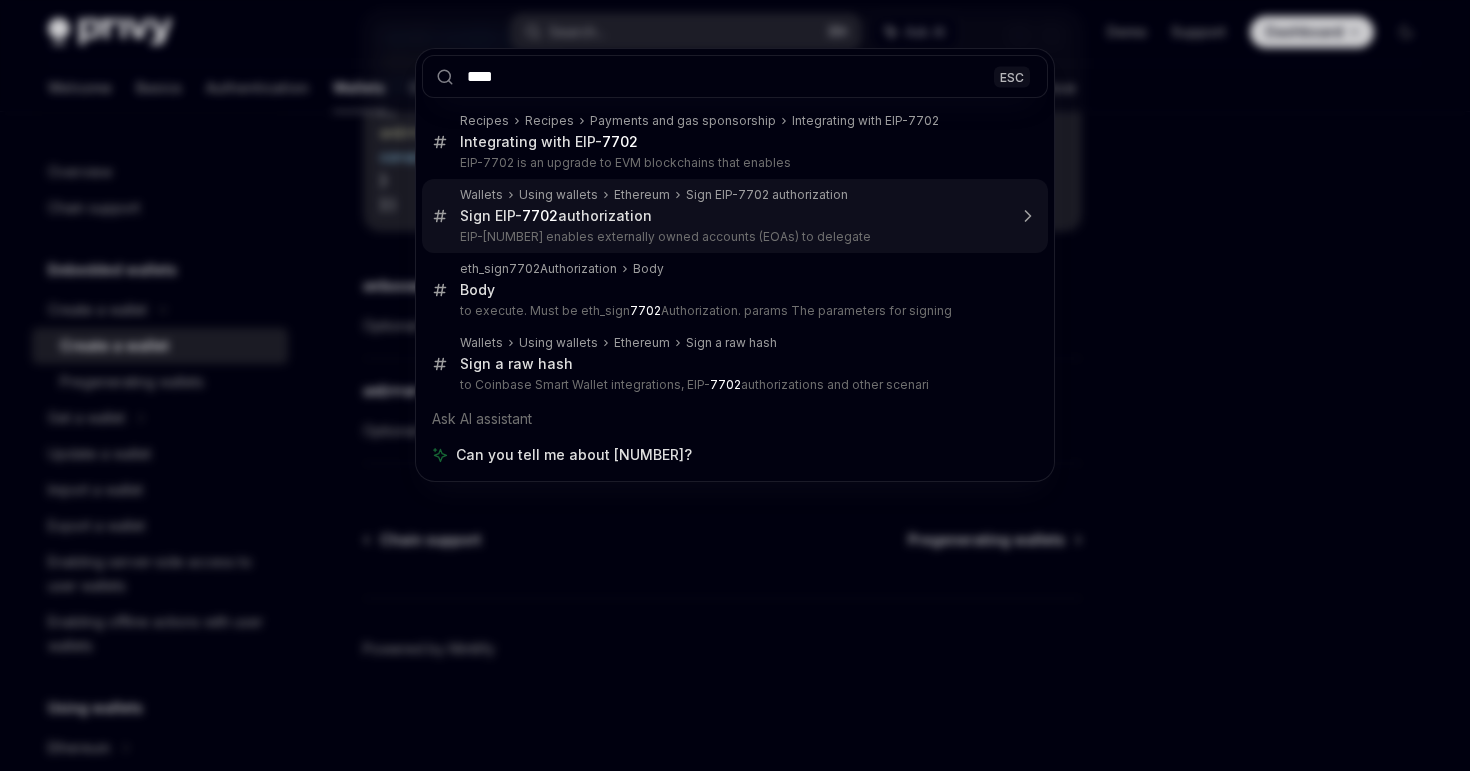 type 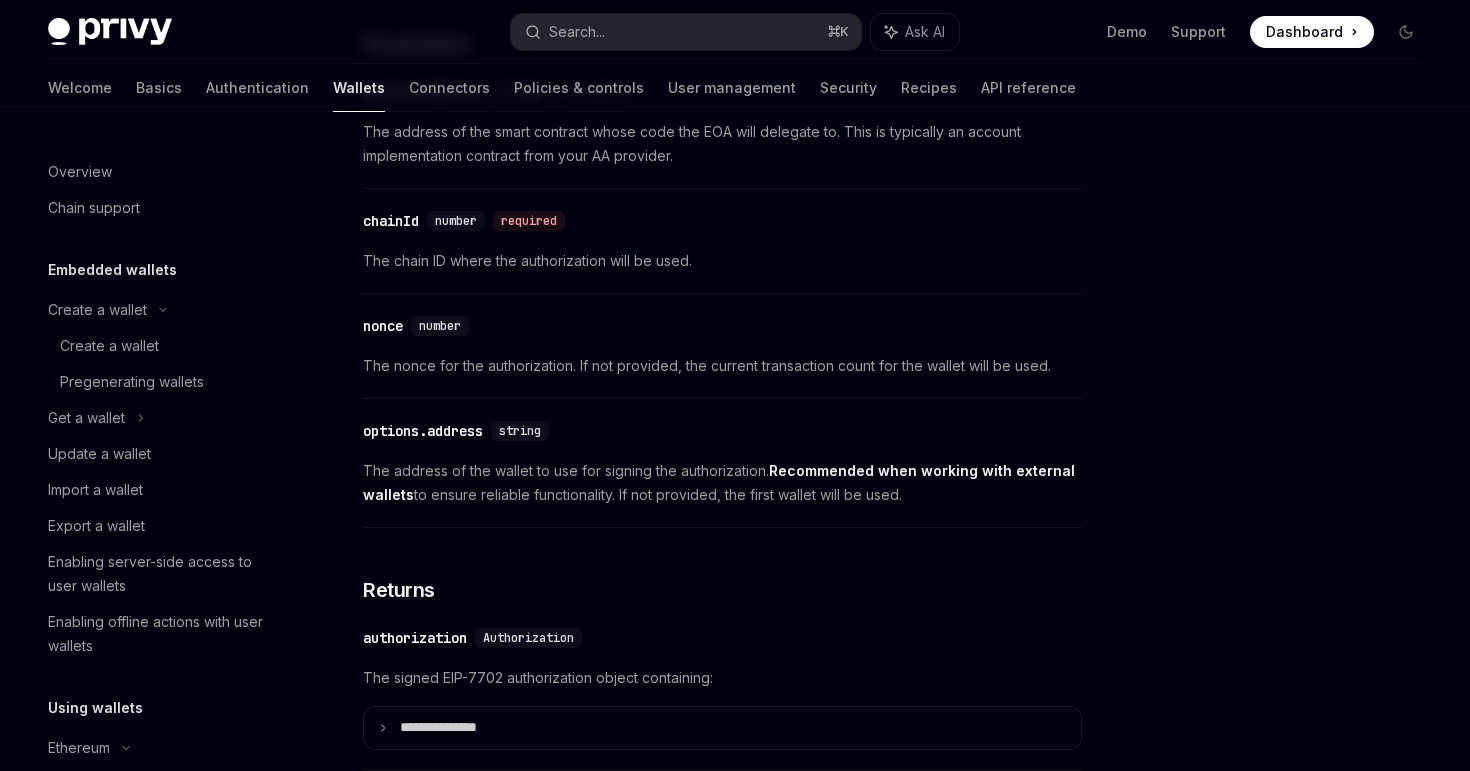 scroll, scrollTop: 112, scrollLeft: 0, axis: vertical 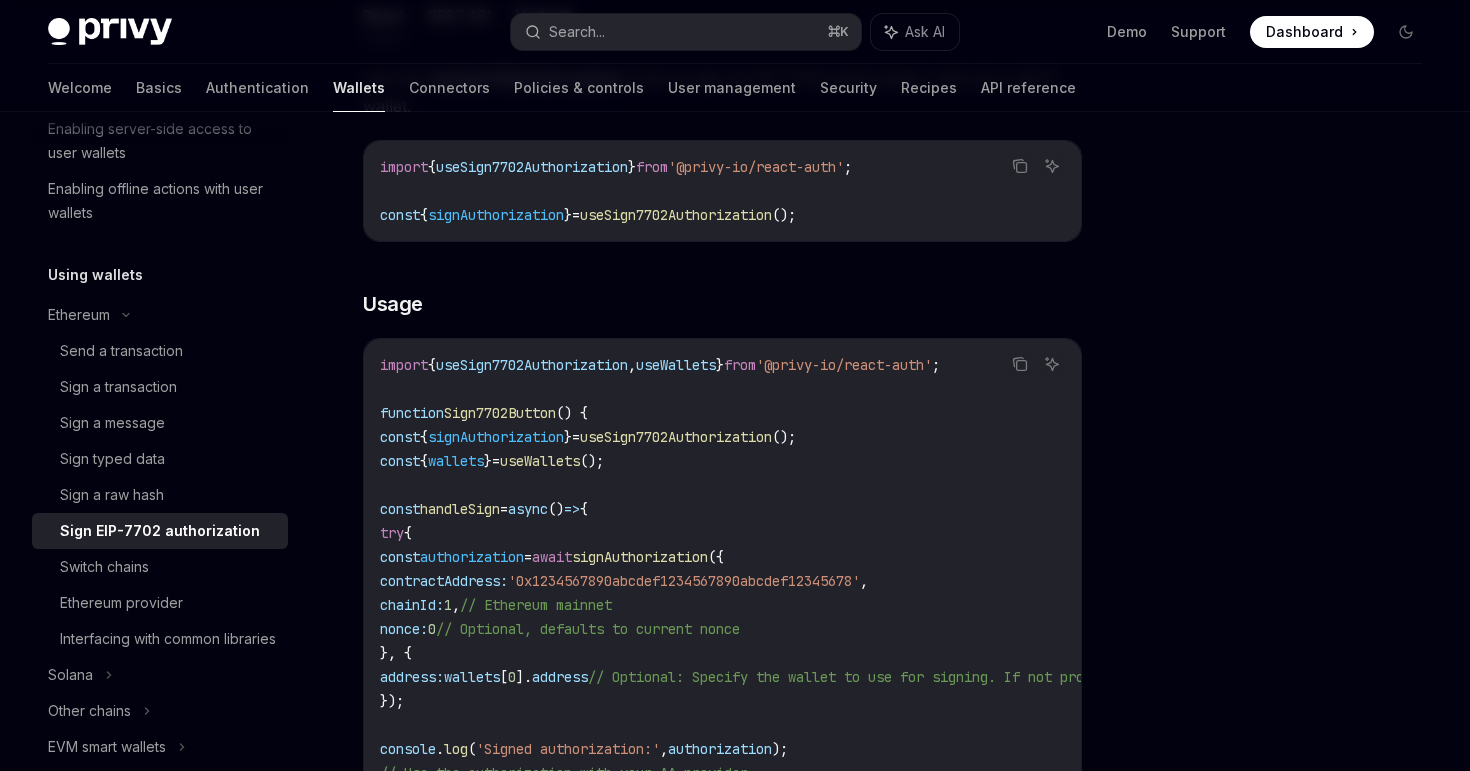 click at bounding box center [1286, 461] 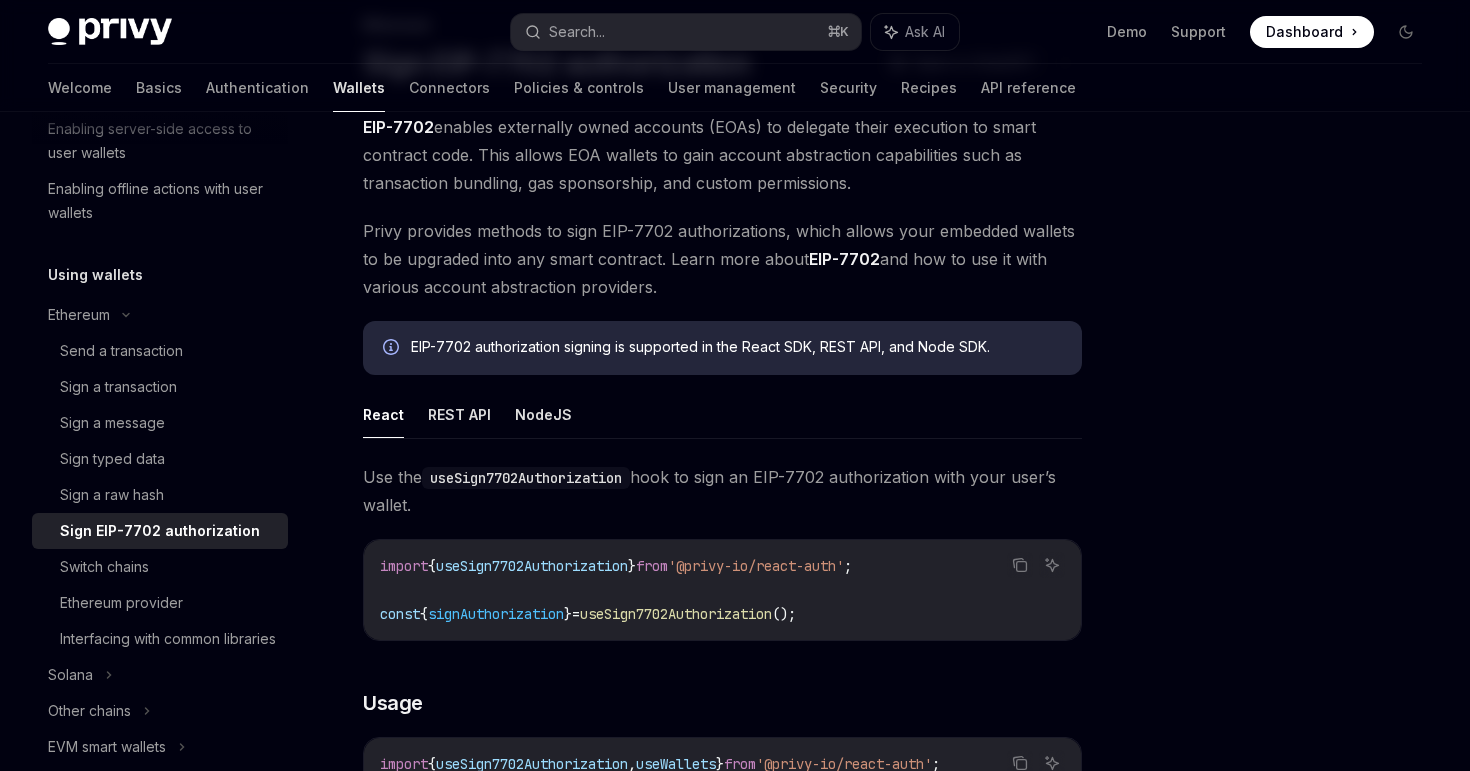 scroll, scrollTop: 6, scrollLeft: 0, axis: vertical 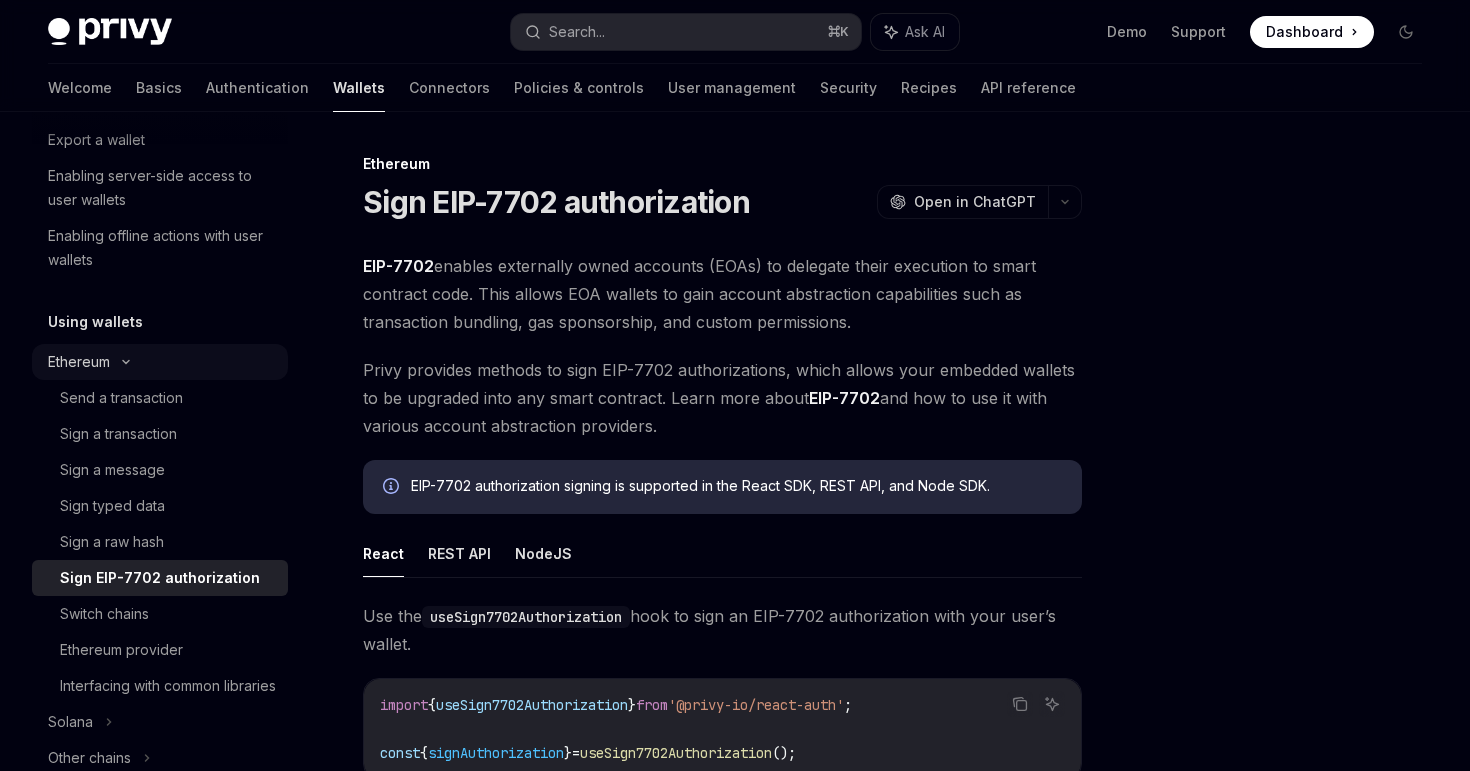 click on "Ethereum" at bounding box center [160, -76] 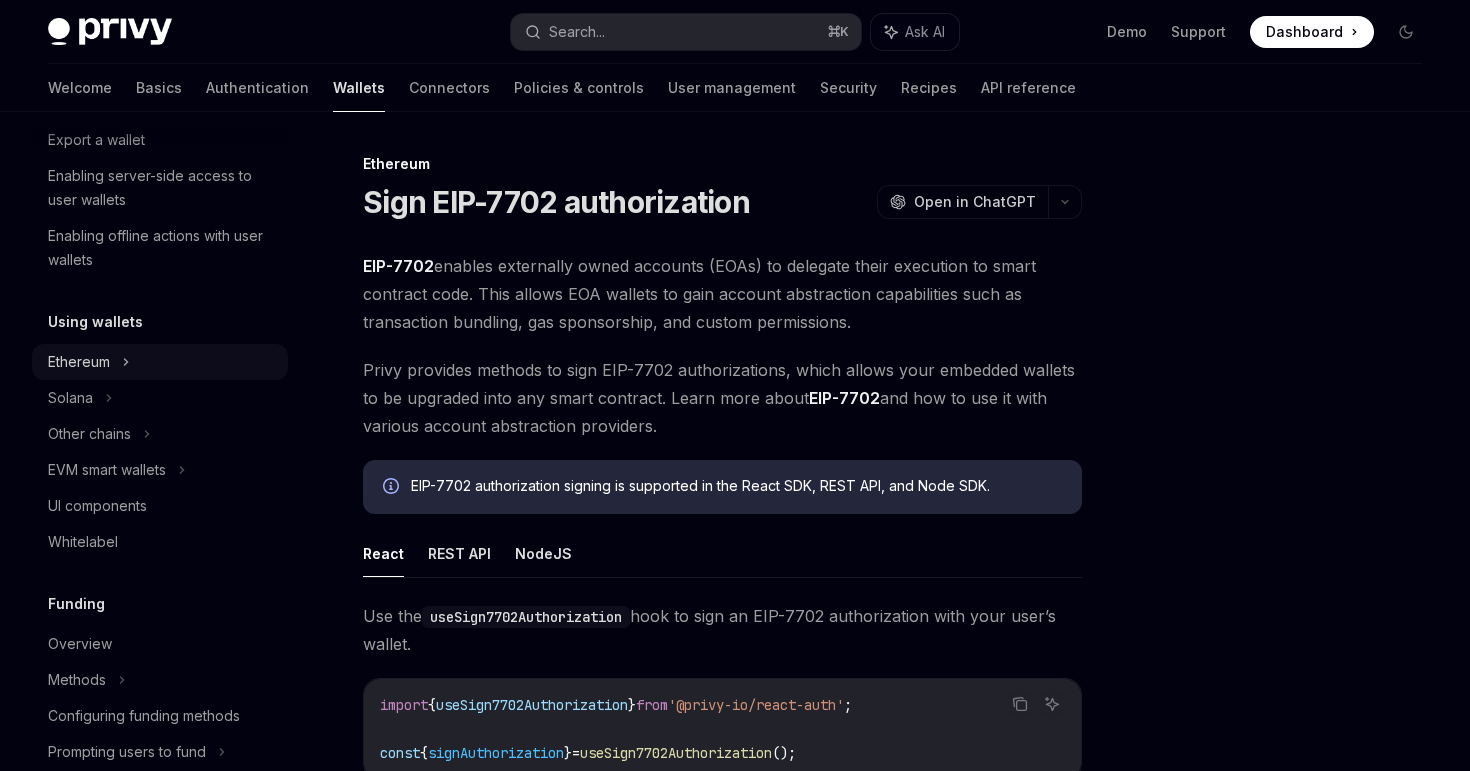 click on "Ethereum" at bounding box center (160, -76) 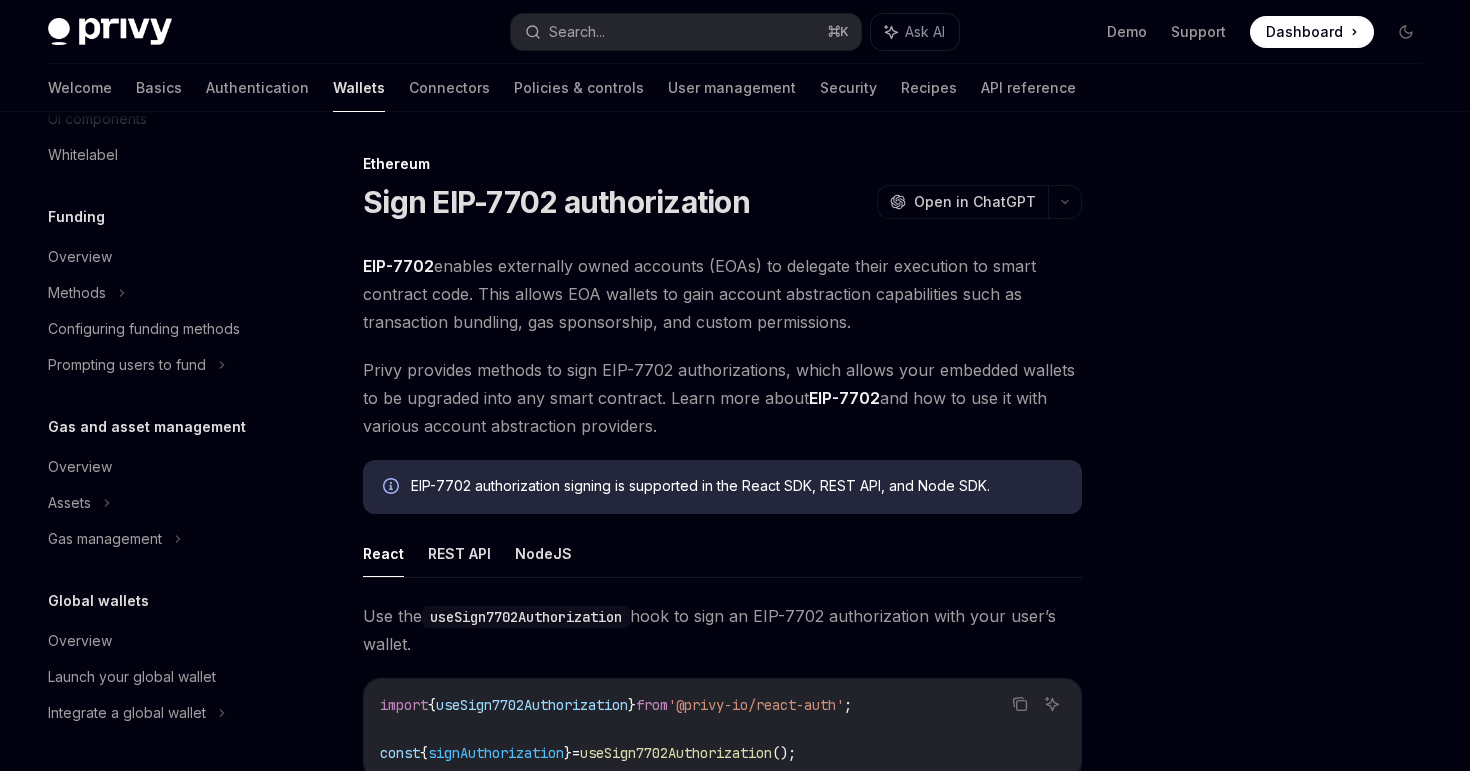scroll, scrollTop: 1114, scrollLeft: 0, axis: vertical 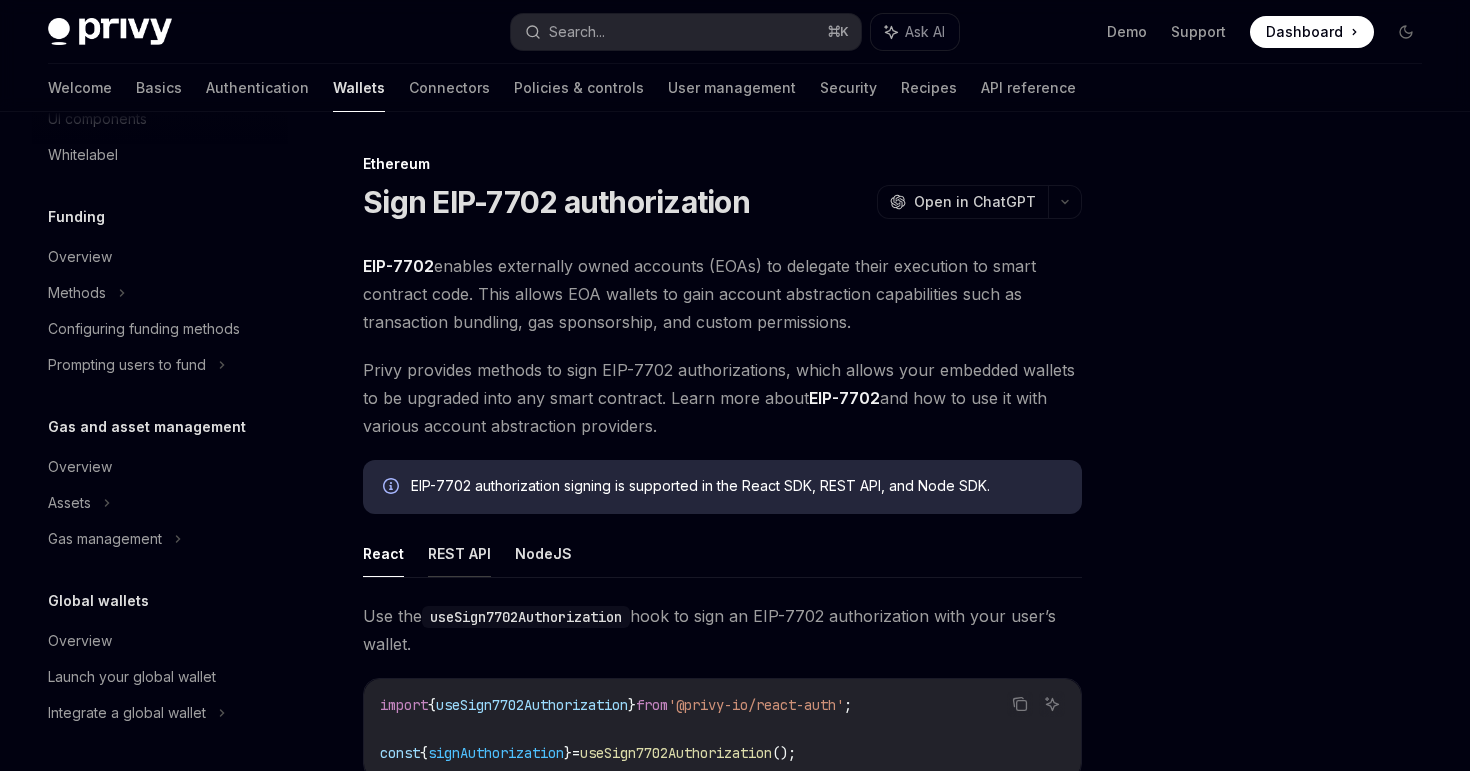 click on "REST API" at bounding box center [459, 553] 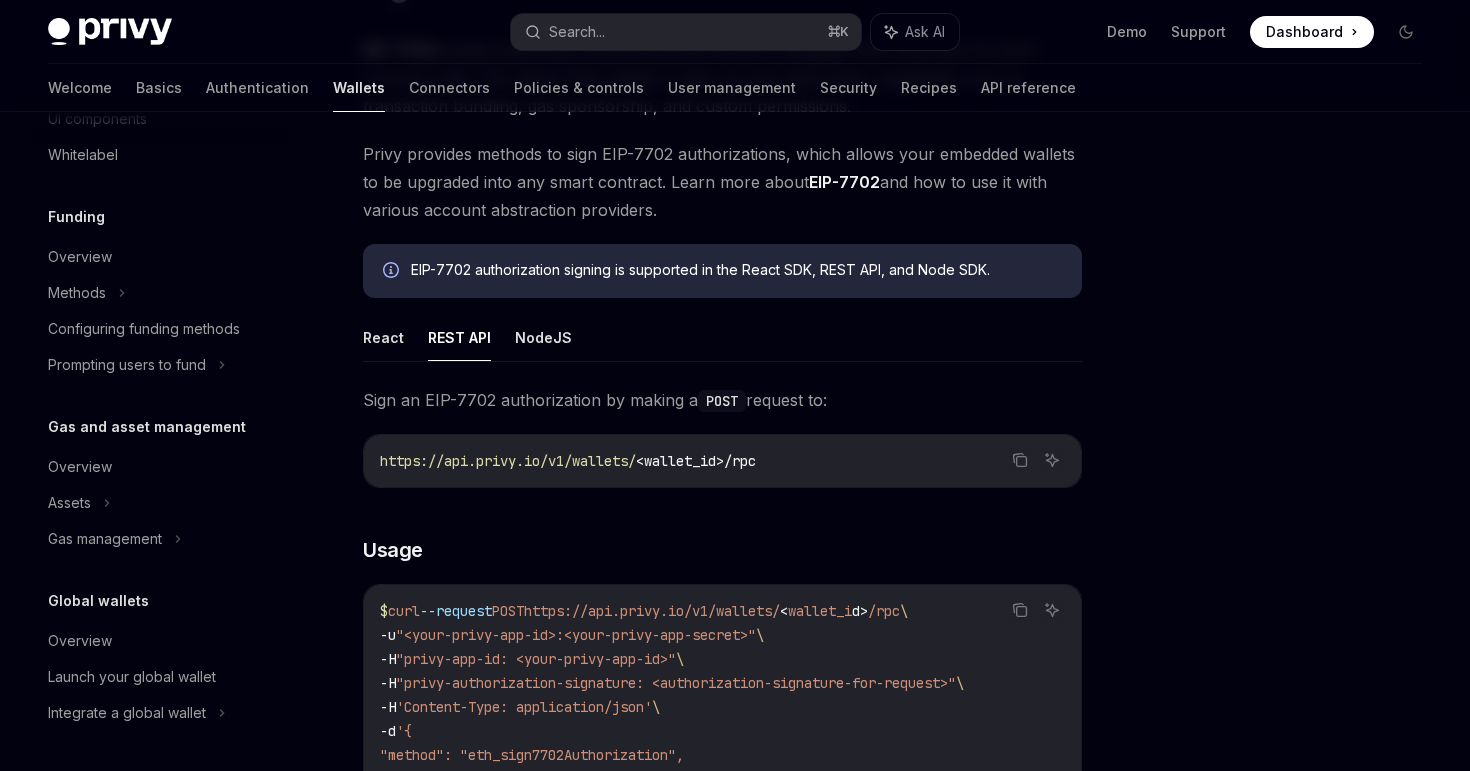 scroll, scrollTop: 217, scrollLeft: 0, axis: vertical 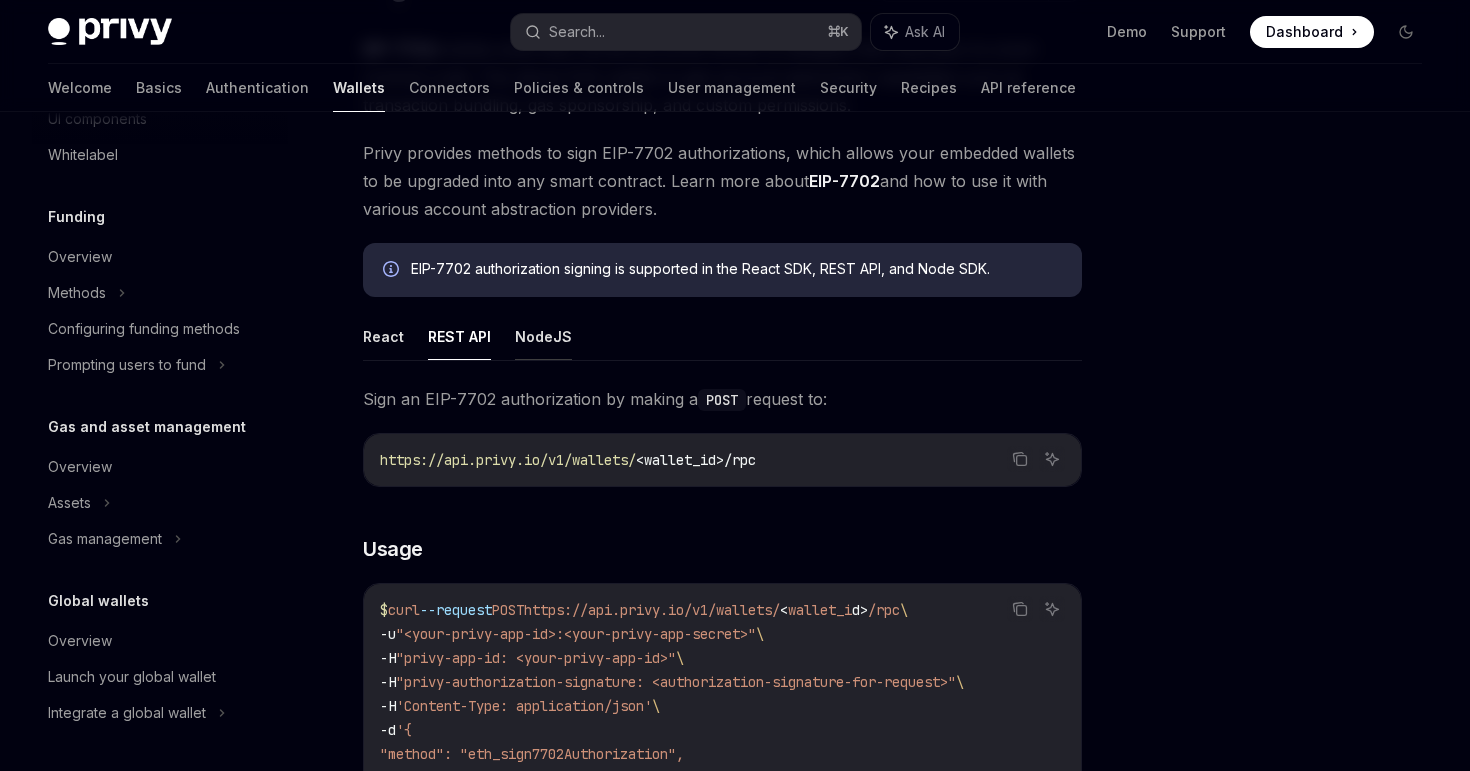 click on "NodeJS" at bounding box center [543, 336] 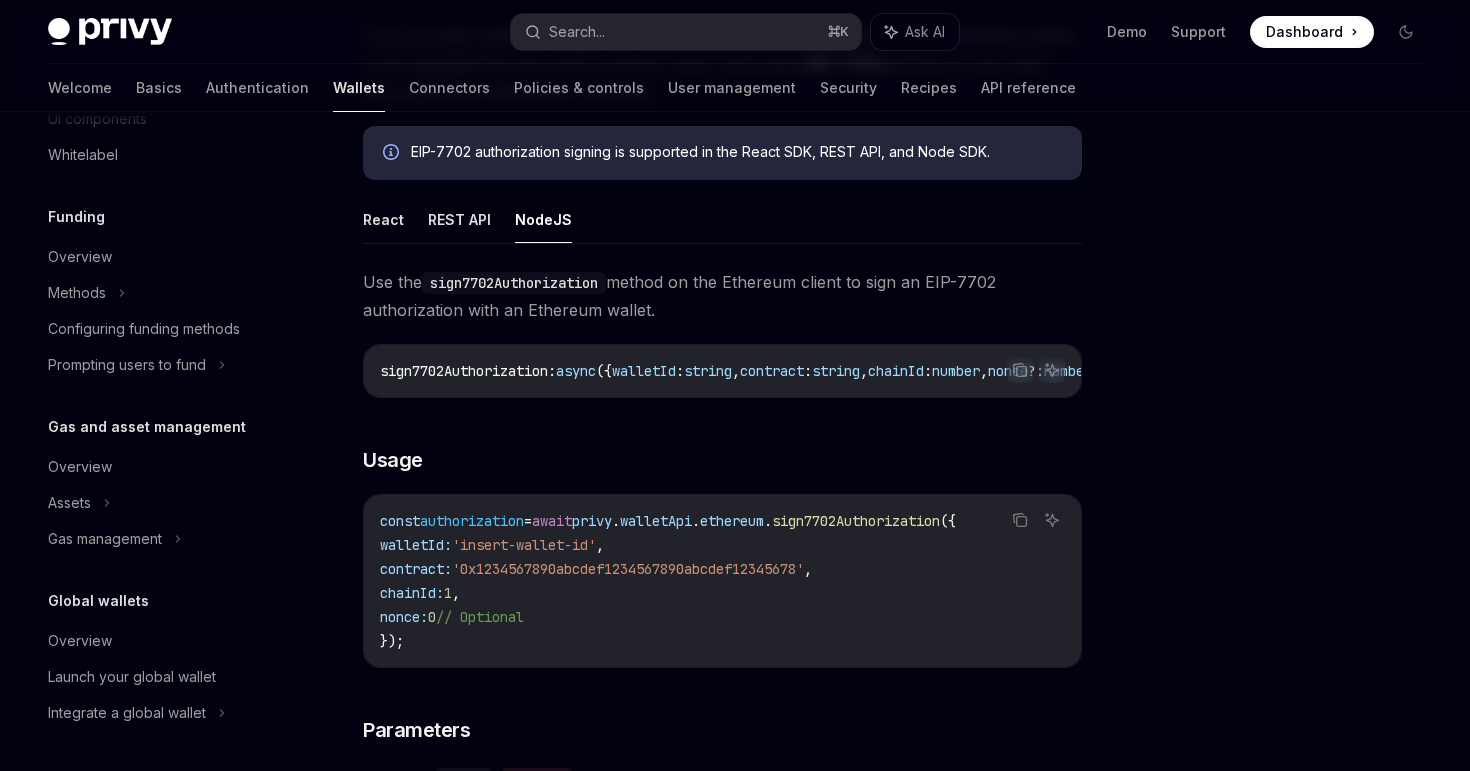 scroll, scrollTop: 336, scrollLeft: 0, axis: vertical 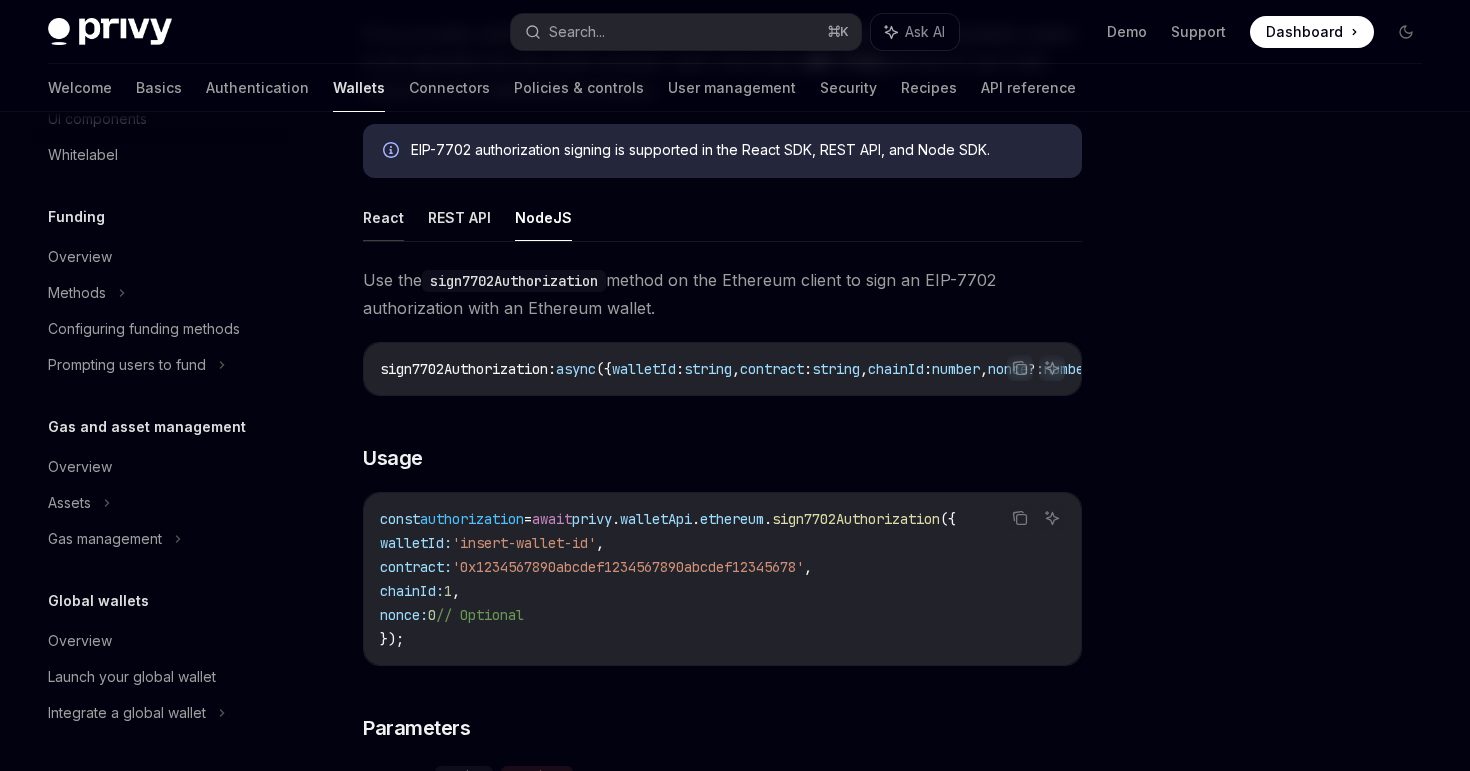 click on "React" at bounding box center [383, 217] 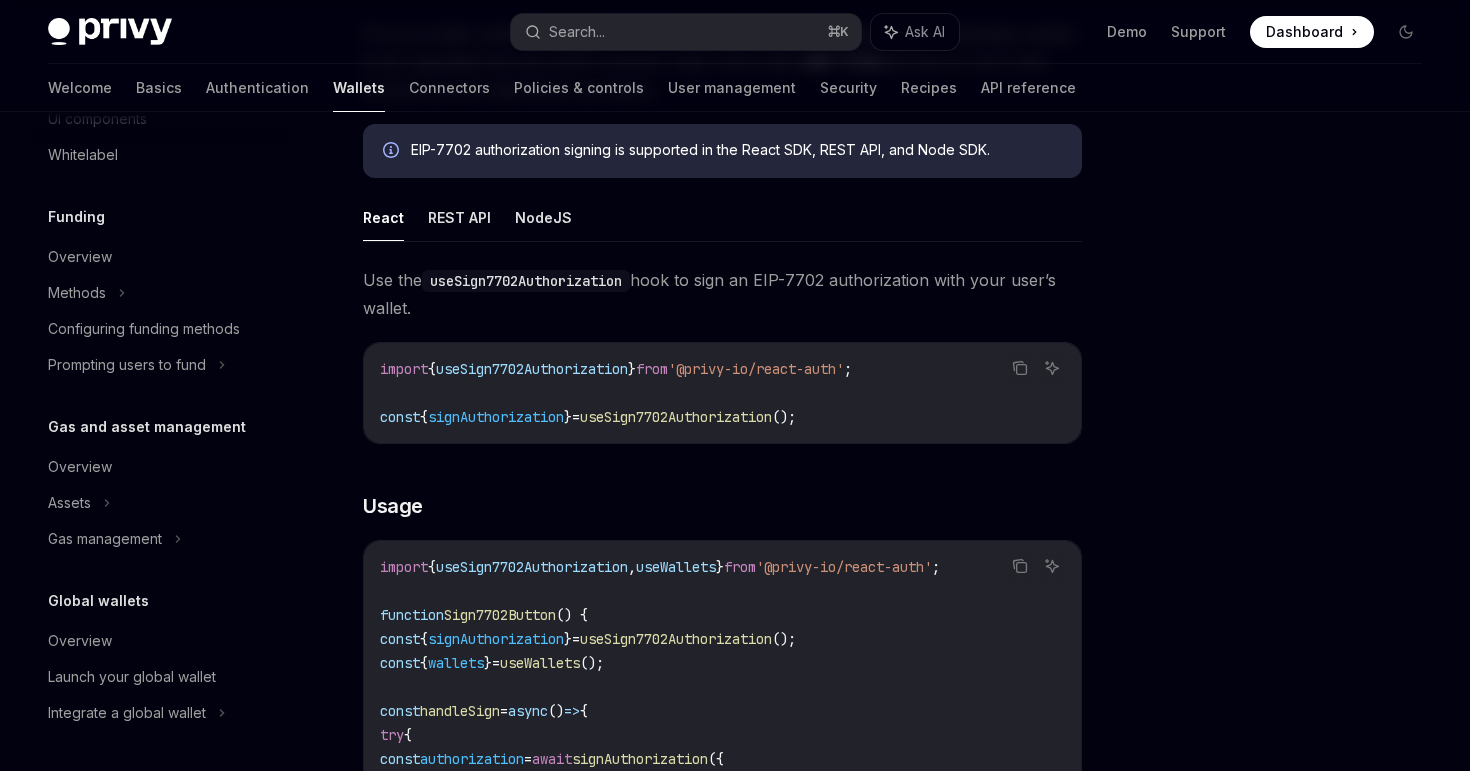 click on "Ethereum Sign EIP-7702 authorization OpenAI Open in ChatGPT OpenAI Open in ChatGPT EIP-7702  enables externally owned accounts (EOAs) to delegate their execution to smart contract code. This allows EOA wallets to gain account abstraction capabilities such as transaction bundling, gas sponsorship, and custom permissions.
Privy provides methods to sign EIP-7702 authorizations, which allows your embedded wallets to be upgraded into any smart contract. Learn more about  EIP-7702  and how to use it with various account abstraction providers.
EIP-7702 authorization signing is supported in the React SDK, REST API, and Node SDK.
React   REST API   NodeJS Use the  useSign7702Authorization  hook to sign an EIP-7702 authorization with your user’s wallet. Copy Ask AI import  { useSign7702Authorization }  from  '@privy-io/react-auth' ;
const  { signAuthorization }  =  useSign7702Authorization ();
​ Usage Copy Ask AI import  { useSign7702Authorization ,  useWallets }  from  '@privy-io/react-auth' ;" at bounding box center (735, 1069) 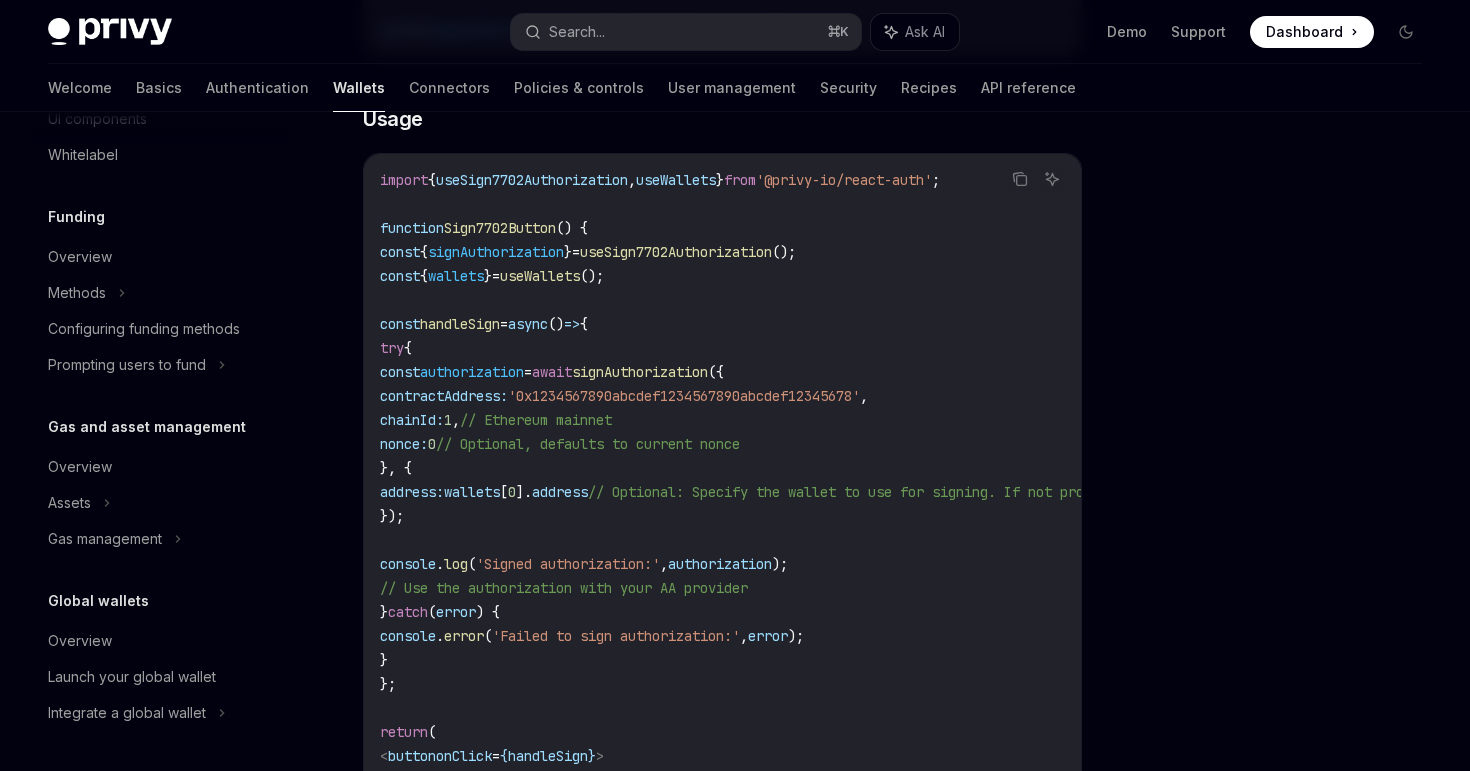 scroll, scrollTop: 743, scrollLeft: 0, axis: vertical 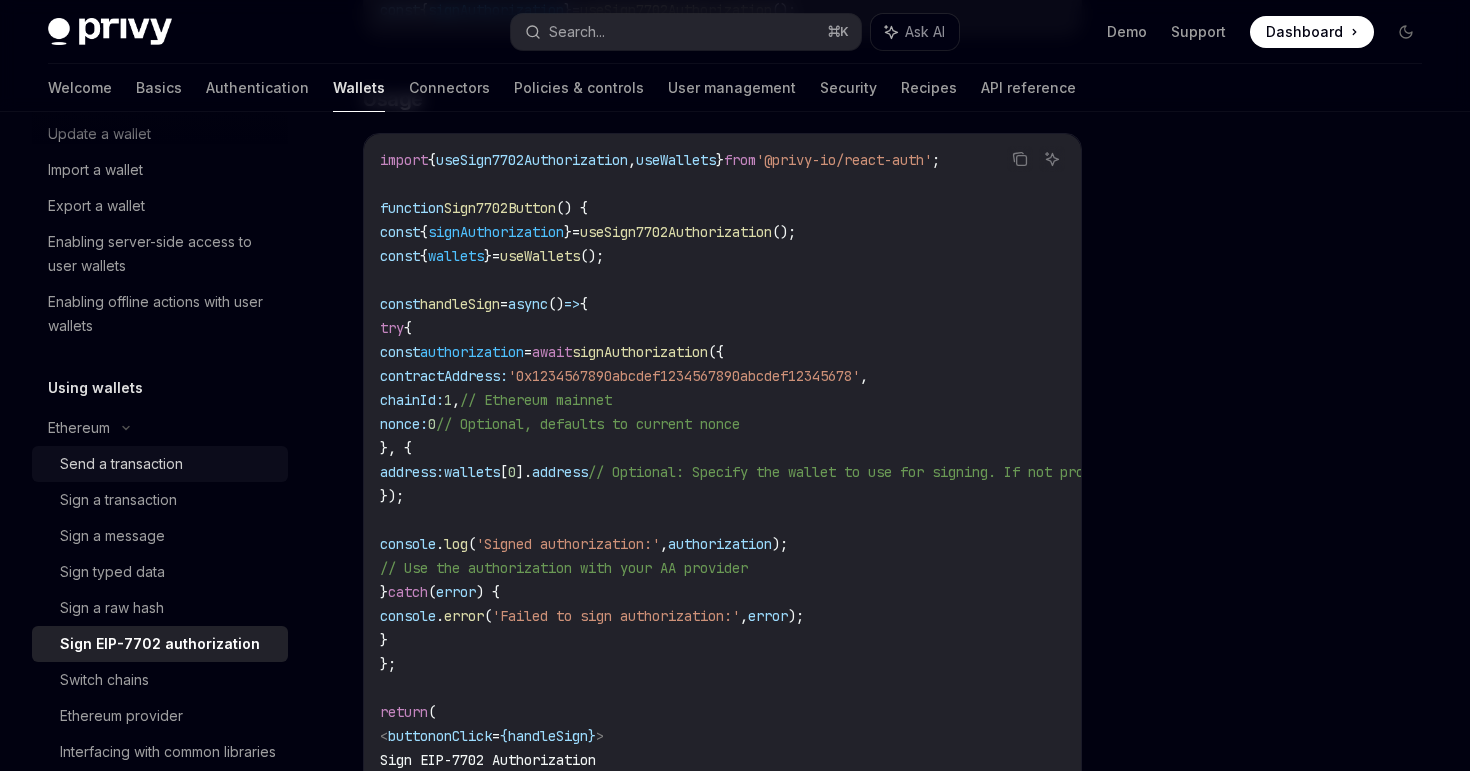 click on "Send a transaction" at bounding box center (168, 464) 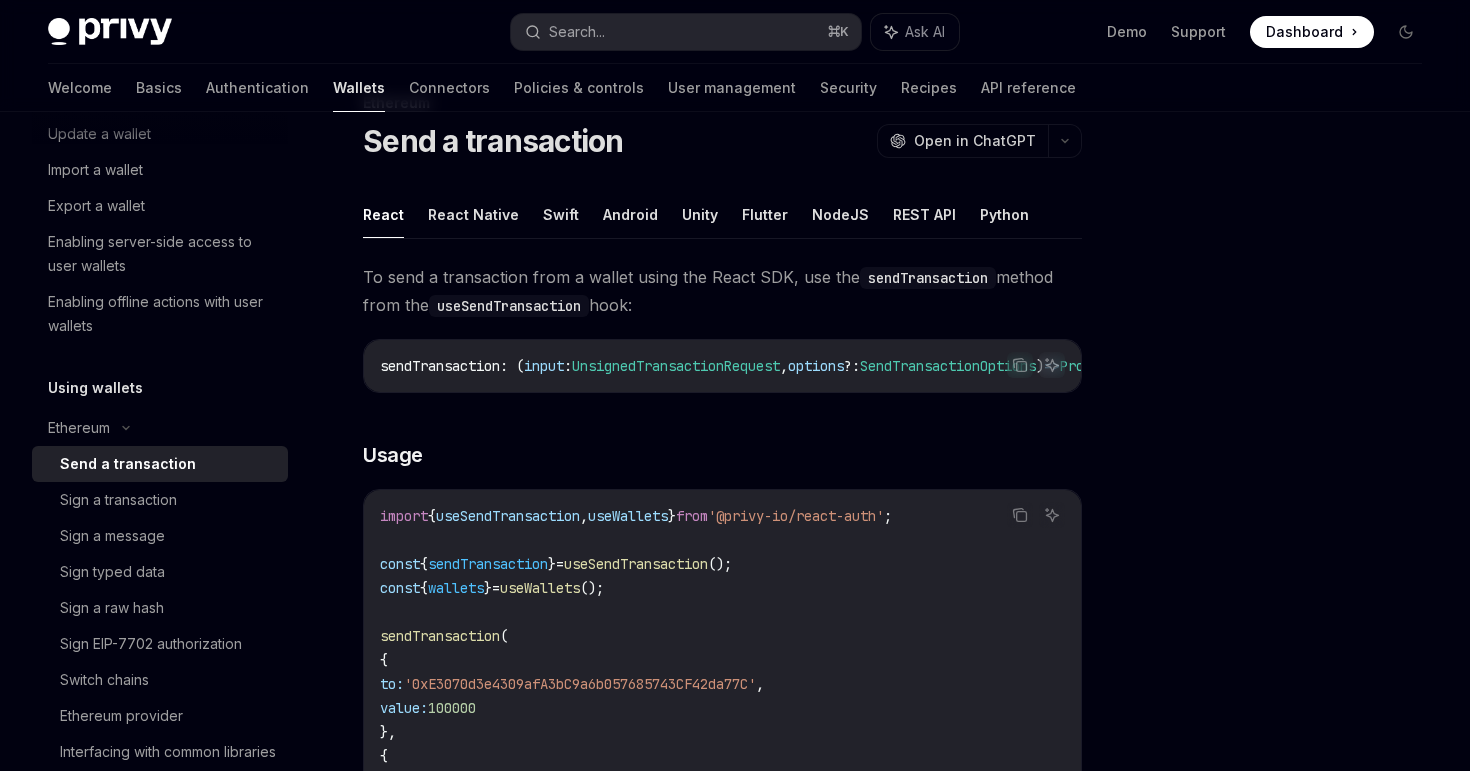 scroll, scrollTop: 0, scrollLeft: 0, axis: both 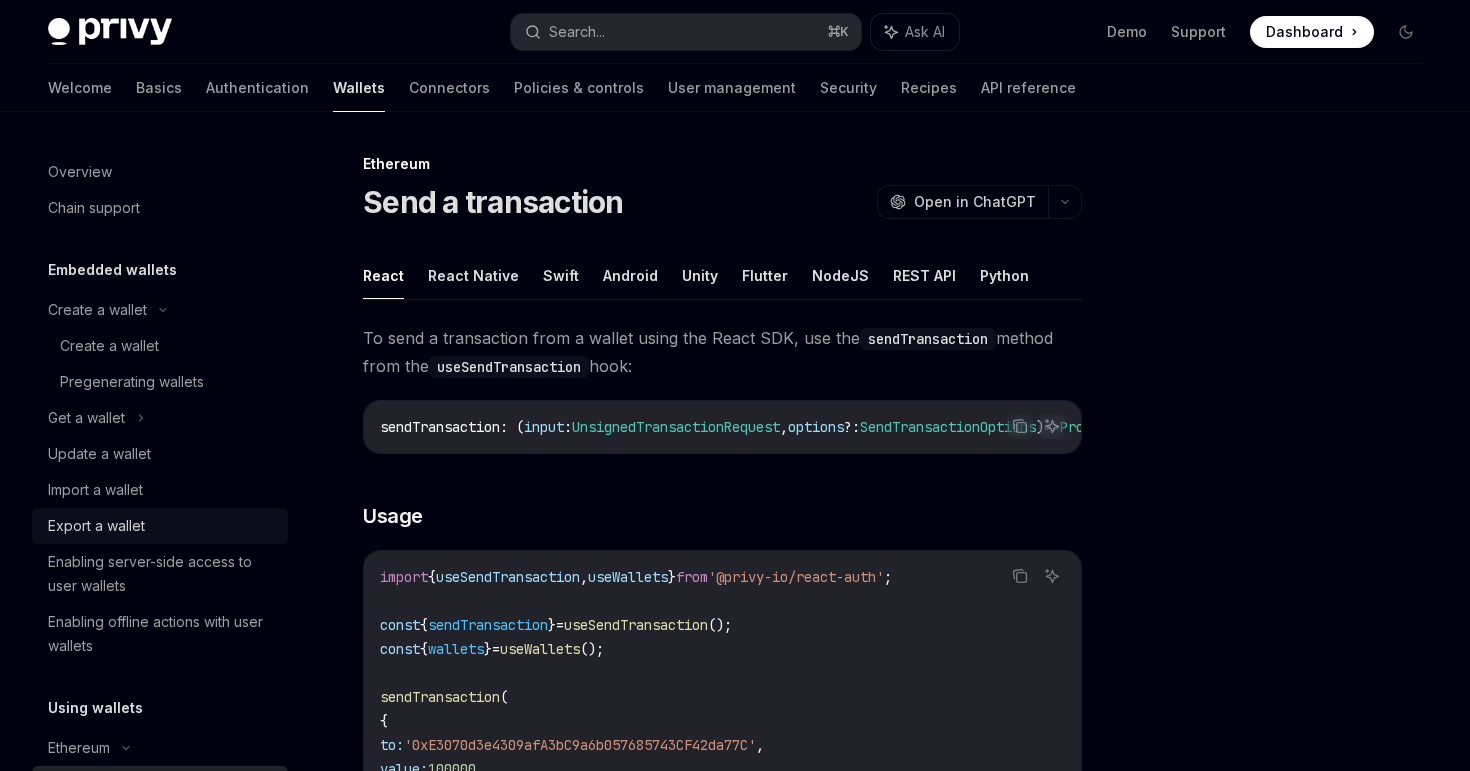 click on "Export a wallet" at bounding box center (162, 526) 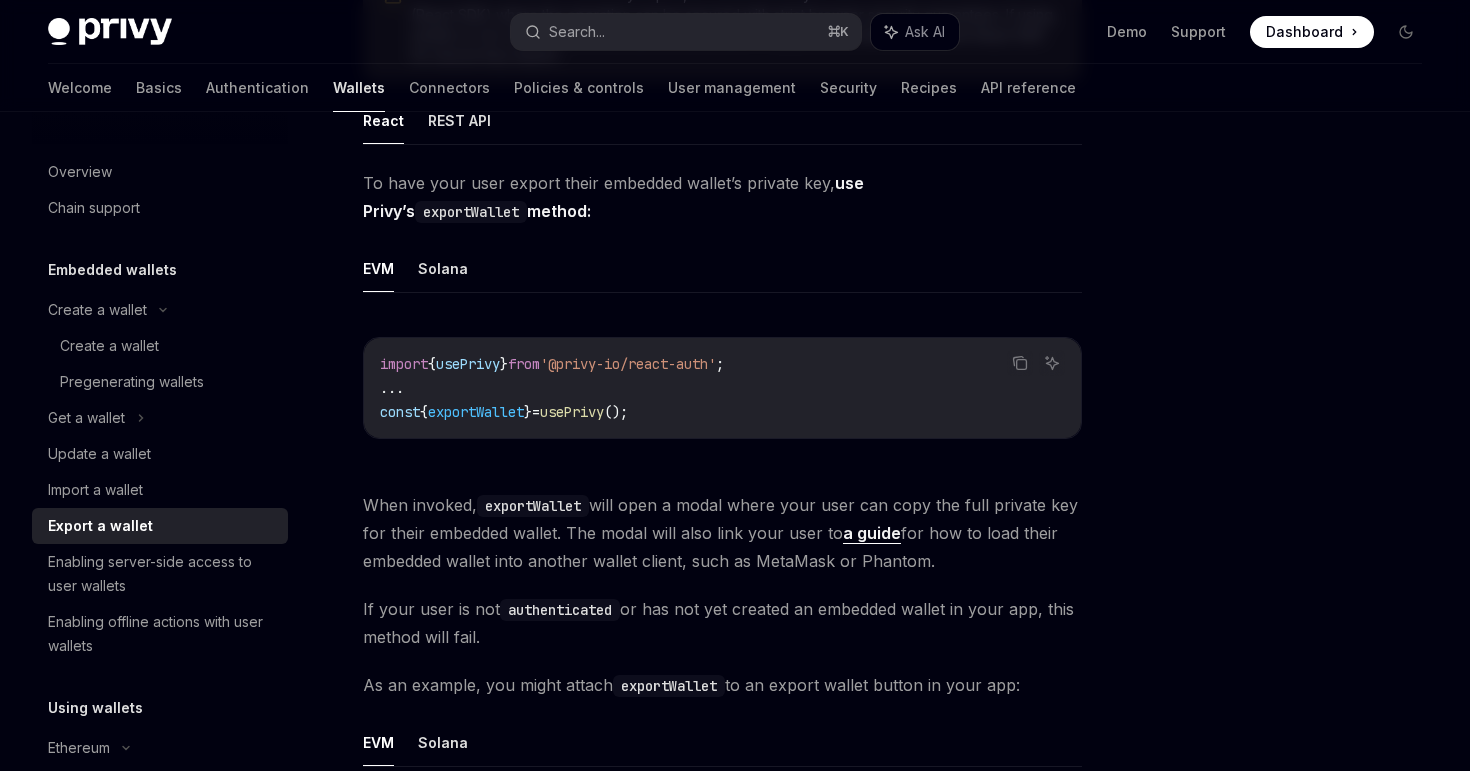 scroll, scrollTop: 0, scrollLeft: 0, axis: both 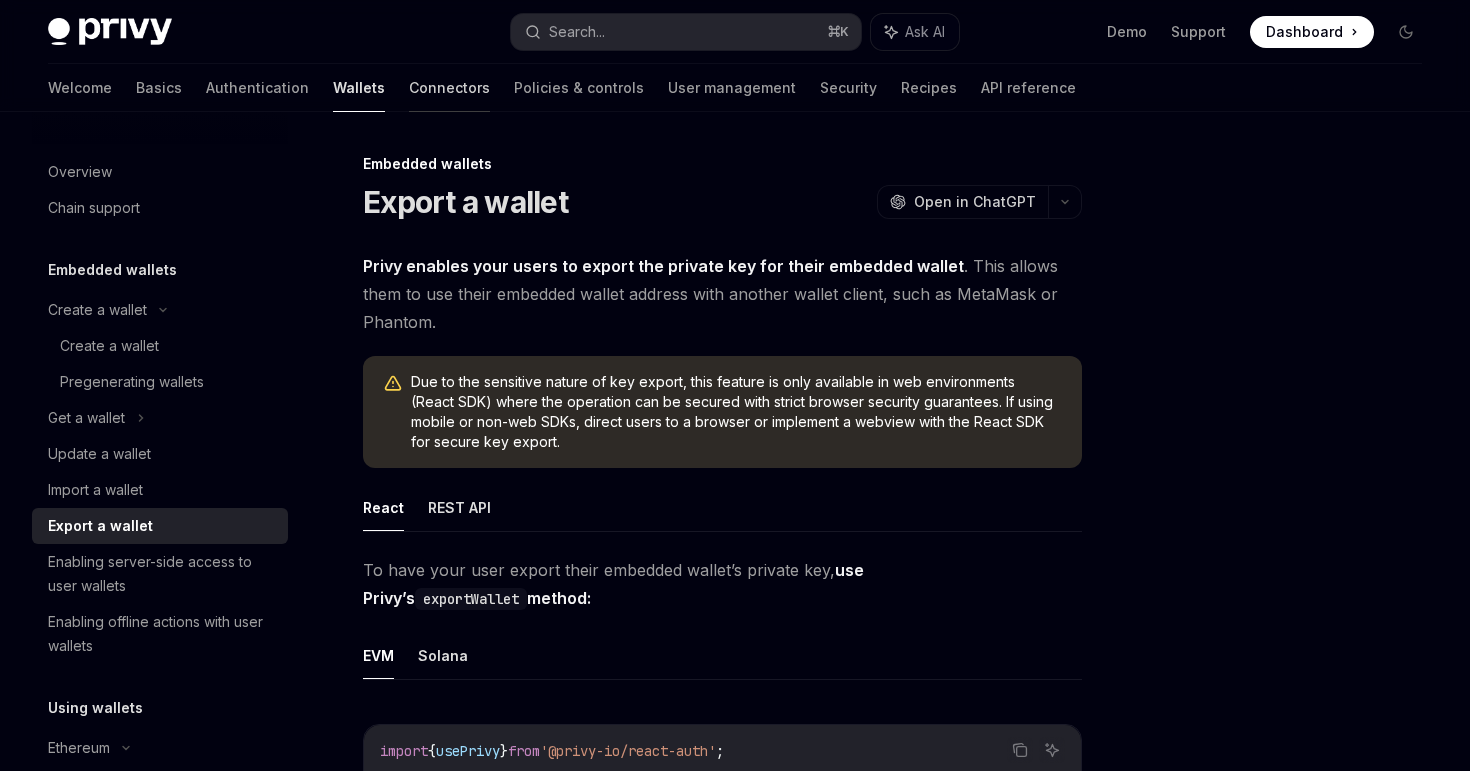 click on "Connectors" at bounding box center [449, 88] 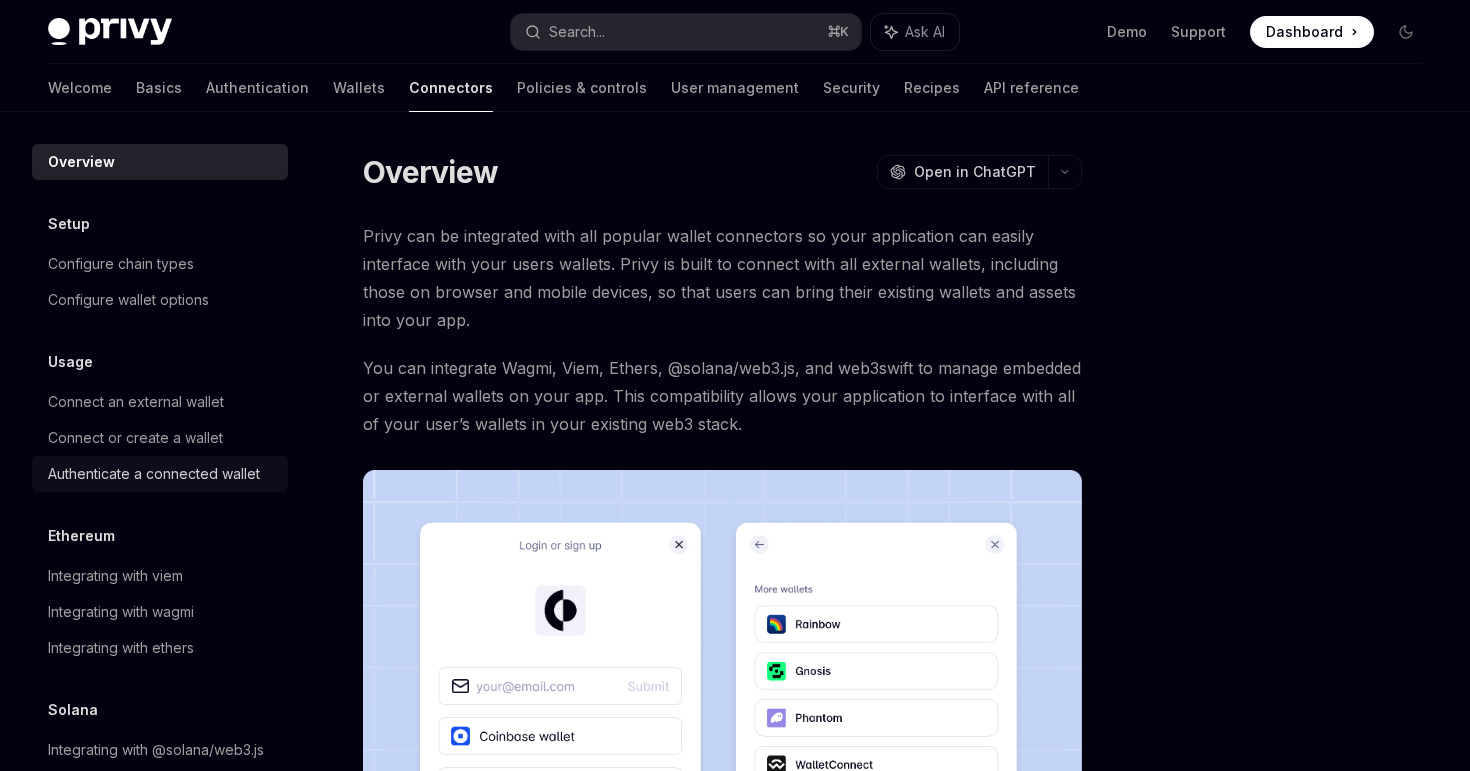 scroll, scrollTop: 37, scrollLeft: 0, axis: vertical 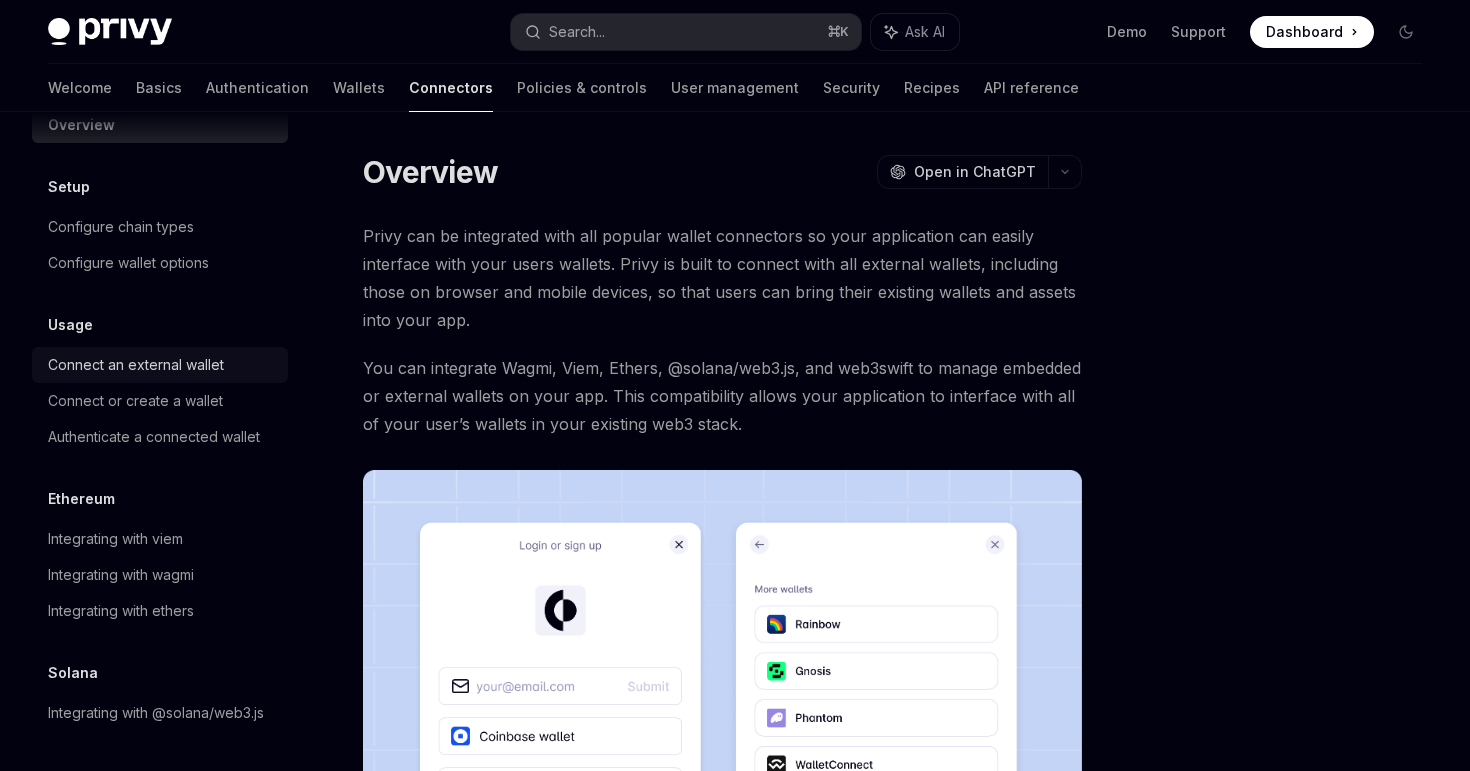 click on "Connect an external wallet" at bounding box center [160, 365] 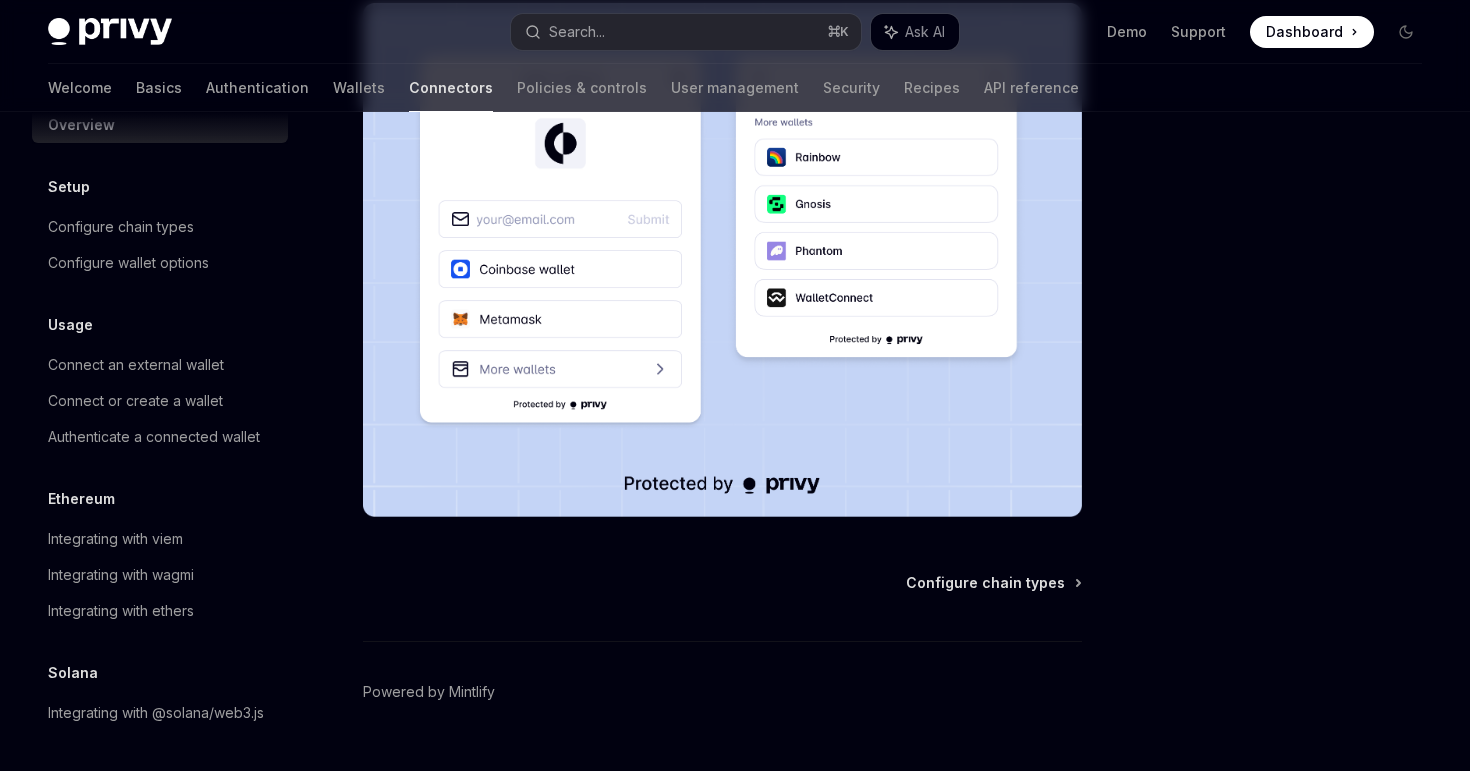 scroll, scrollTop: 416, scrollLeft: 0, axis: vertical 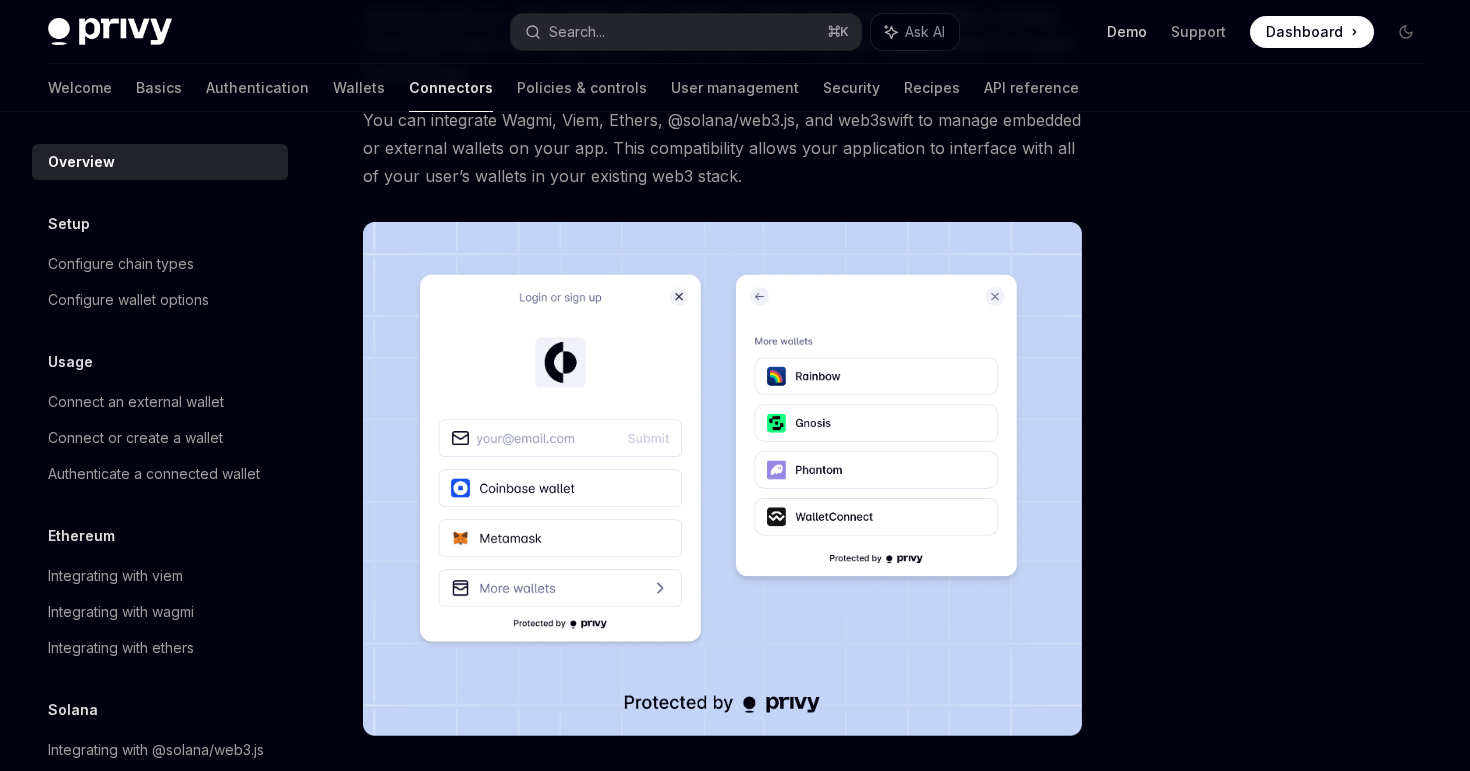 click on "Demo" at bounding box center [1127, 32] 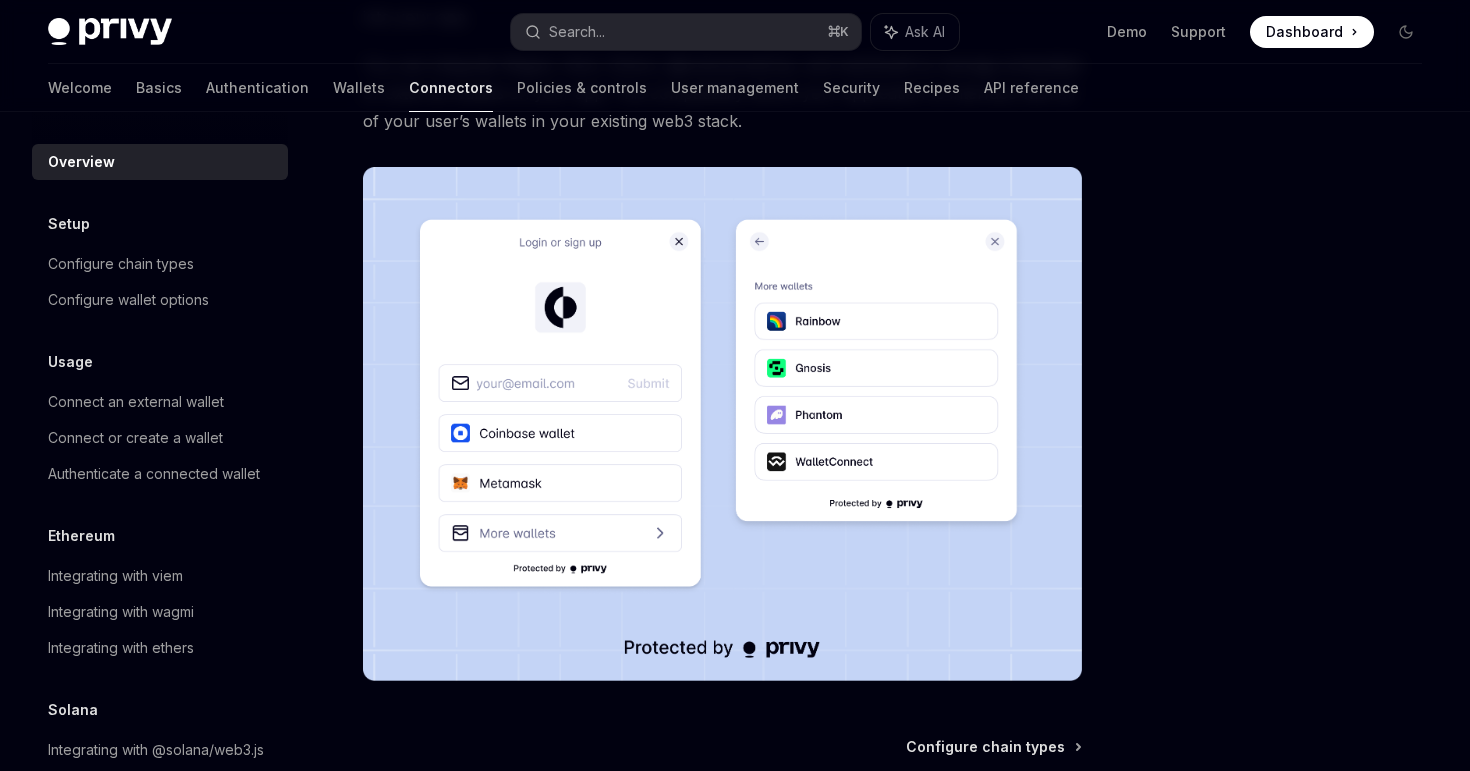 scroll, scrollTop: 306, scrollLeft: 0, axis: vertical 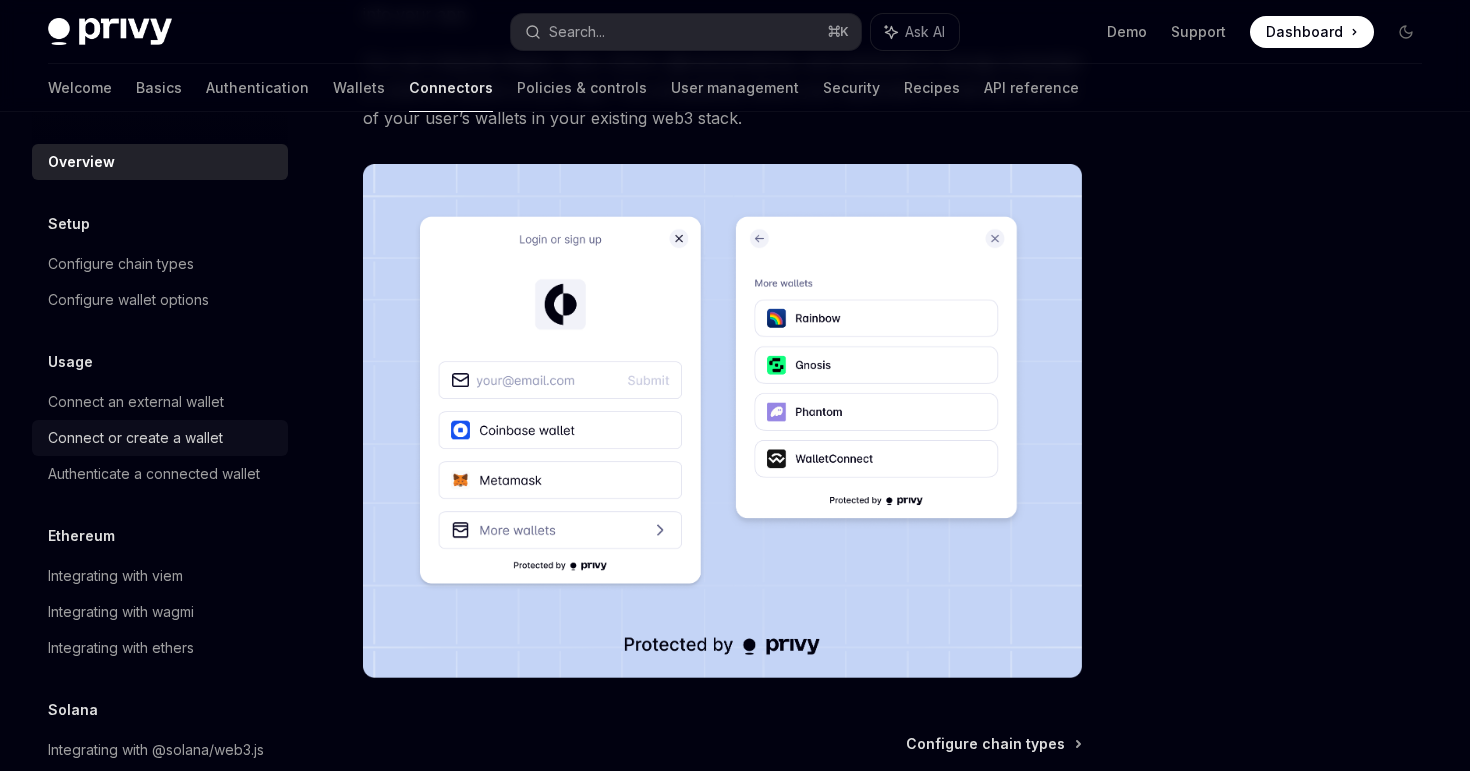 click on "Connect or create a wallet" at bounding box center (135, 438) 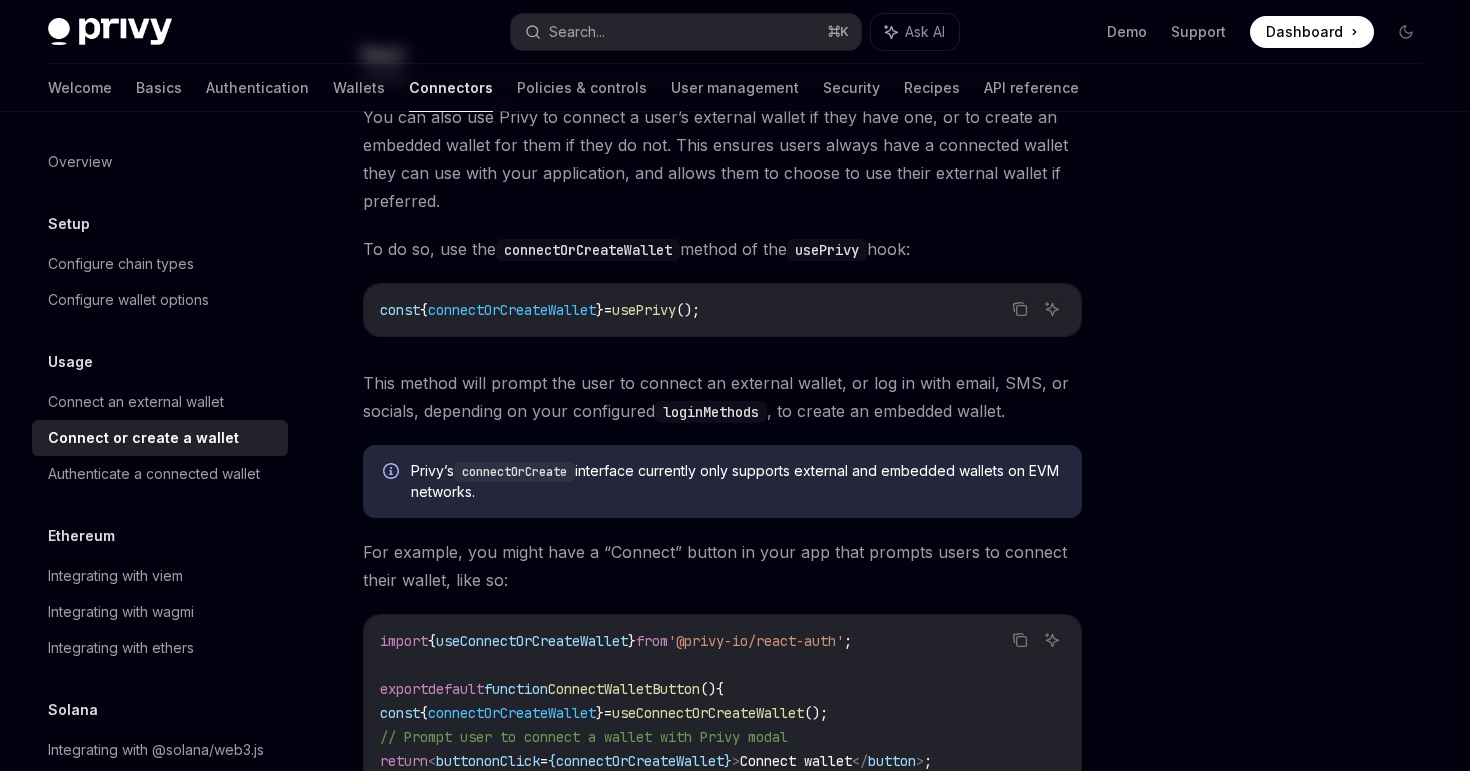 scroll, scrollTop: 237, scrollLeft: 0, axis: vertical 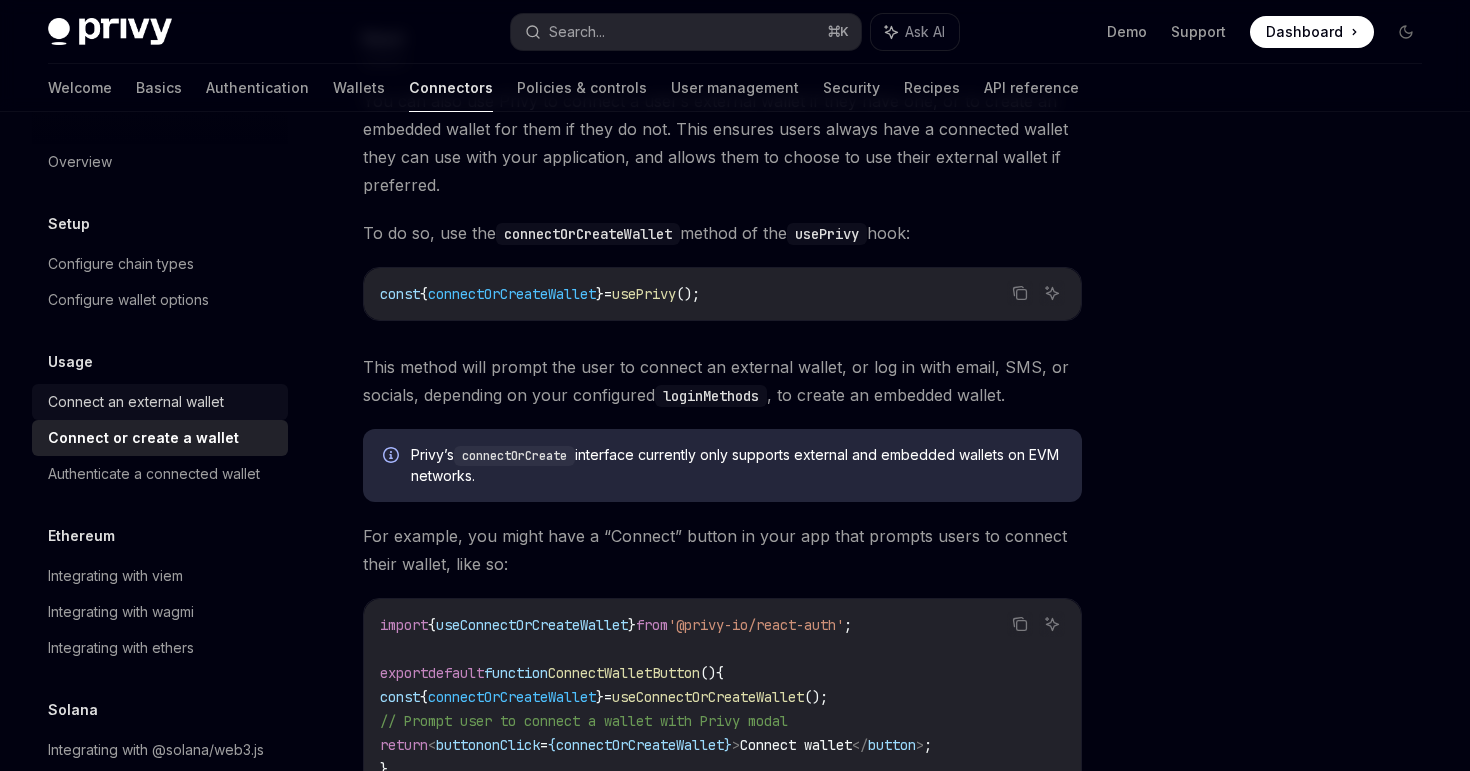 click on "Connect an external wallet" at bounding box center [162, 402] 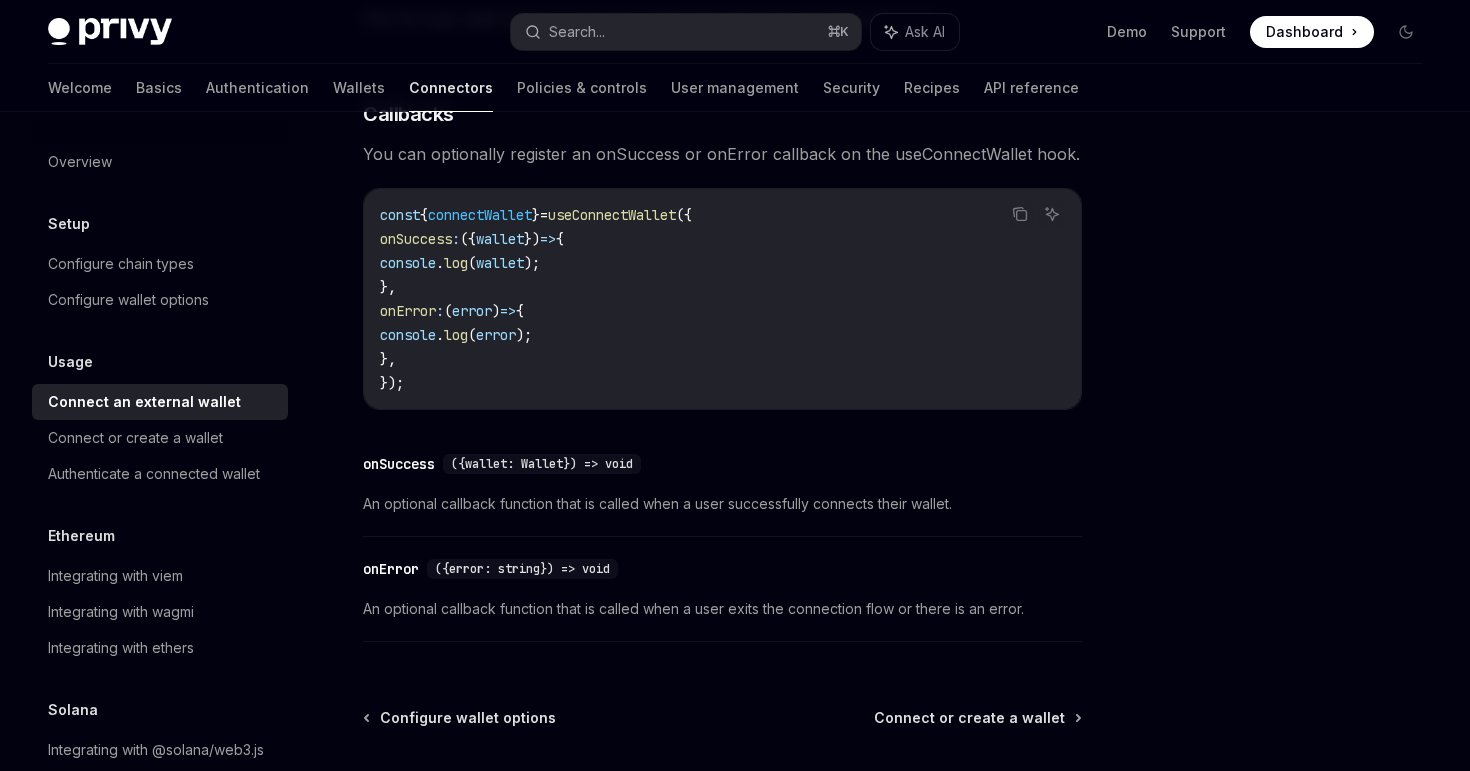 scroll, scrollTop: 1420, scrollLeft: 0, axis: vertical 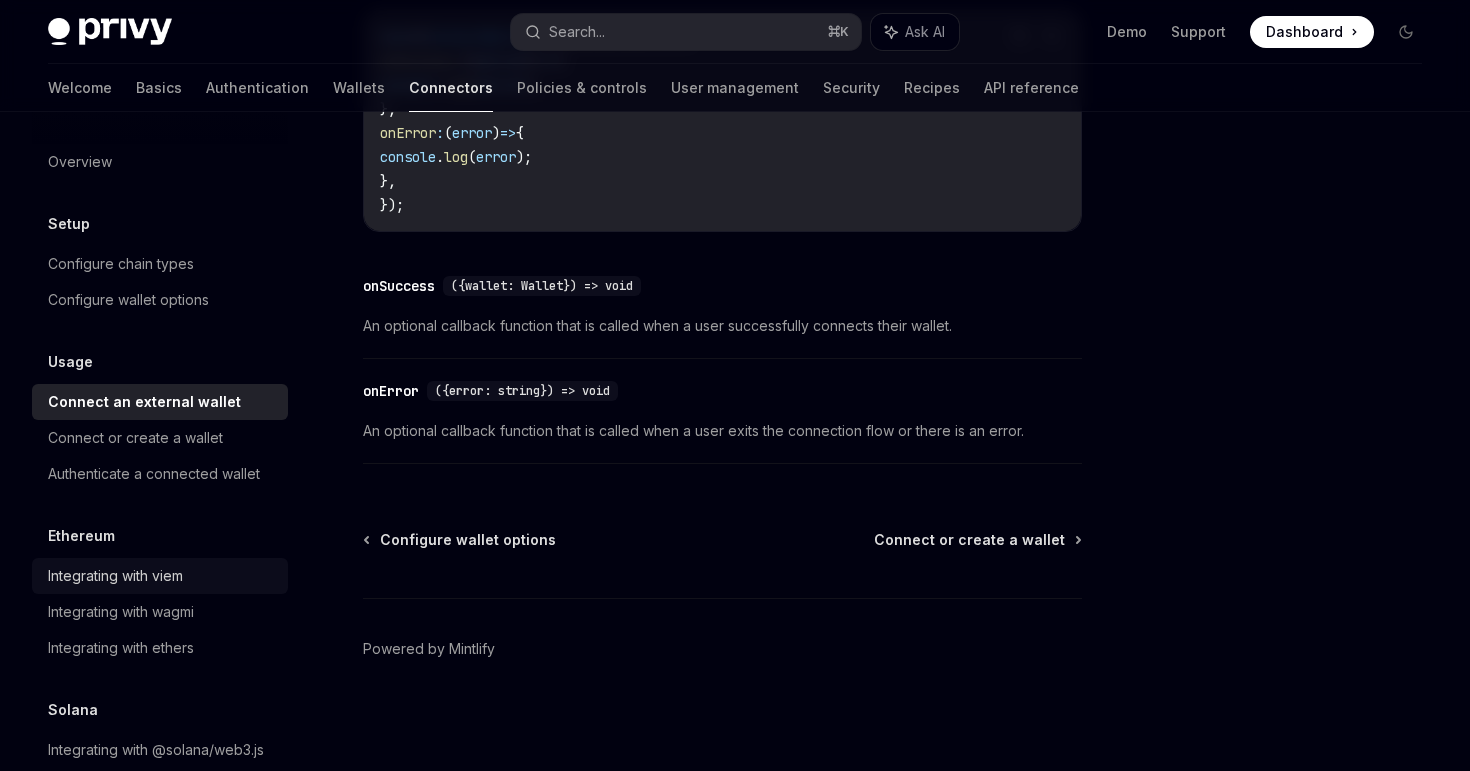 click on "Integrating with viem" at bounding box center [115, 576] 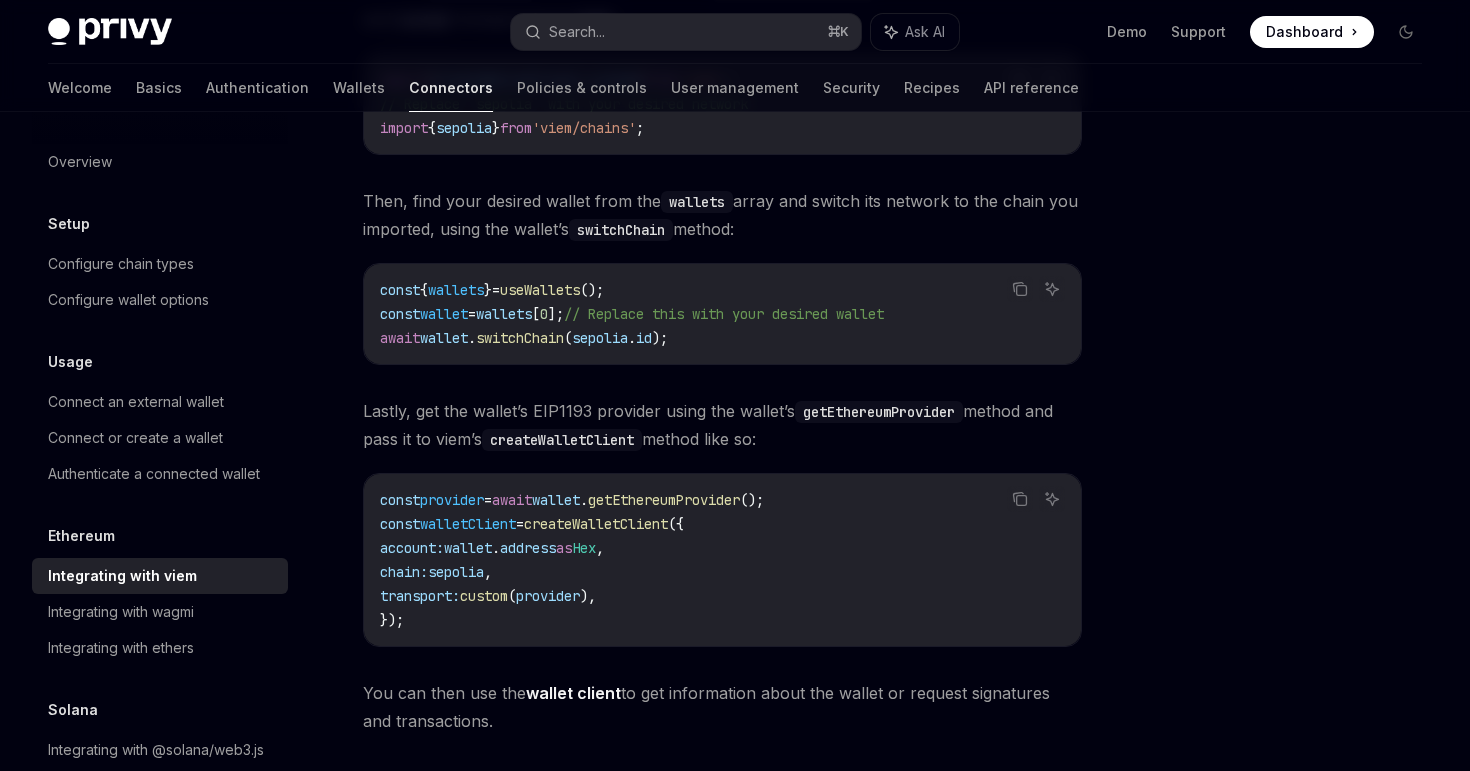 scroll, scrollTop: 380, scrollLeft: 0, axis: vertical 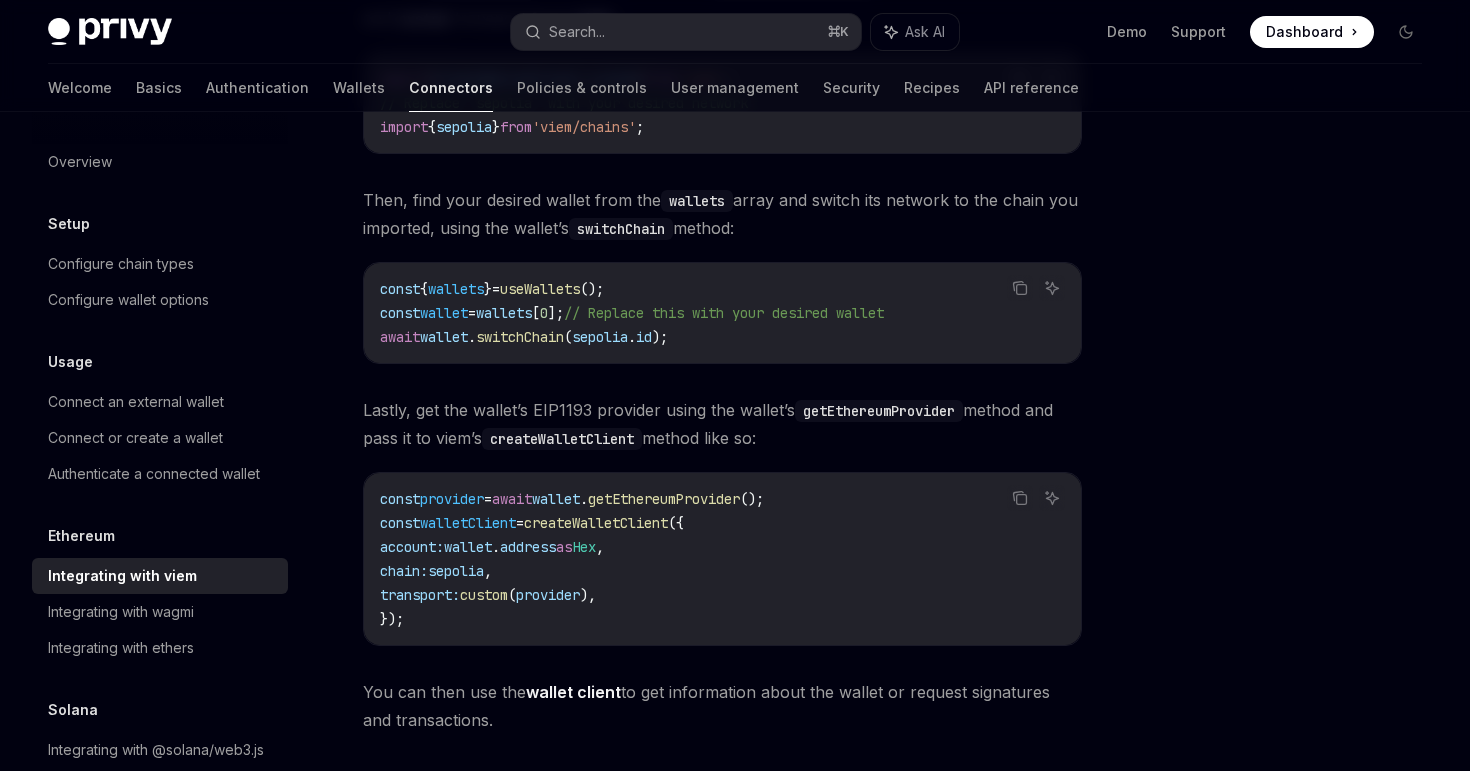 click at bounding box center (1286, 461) 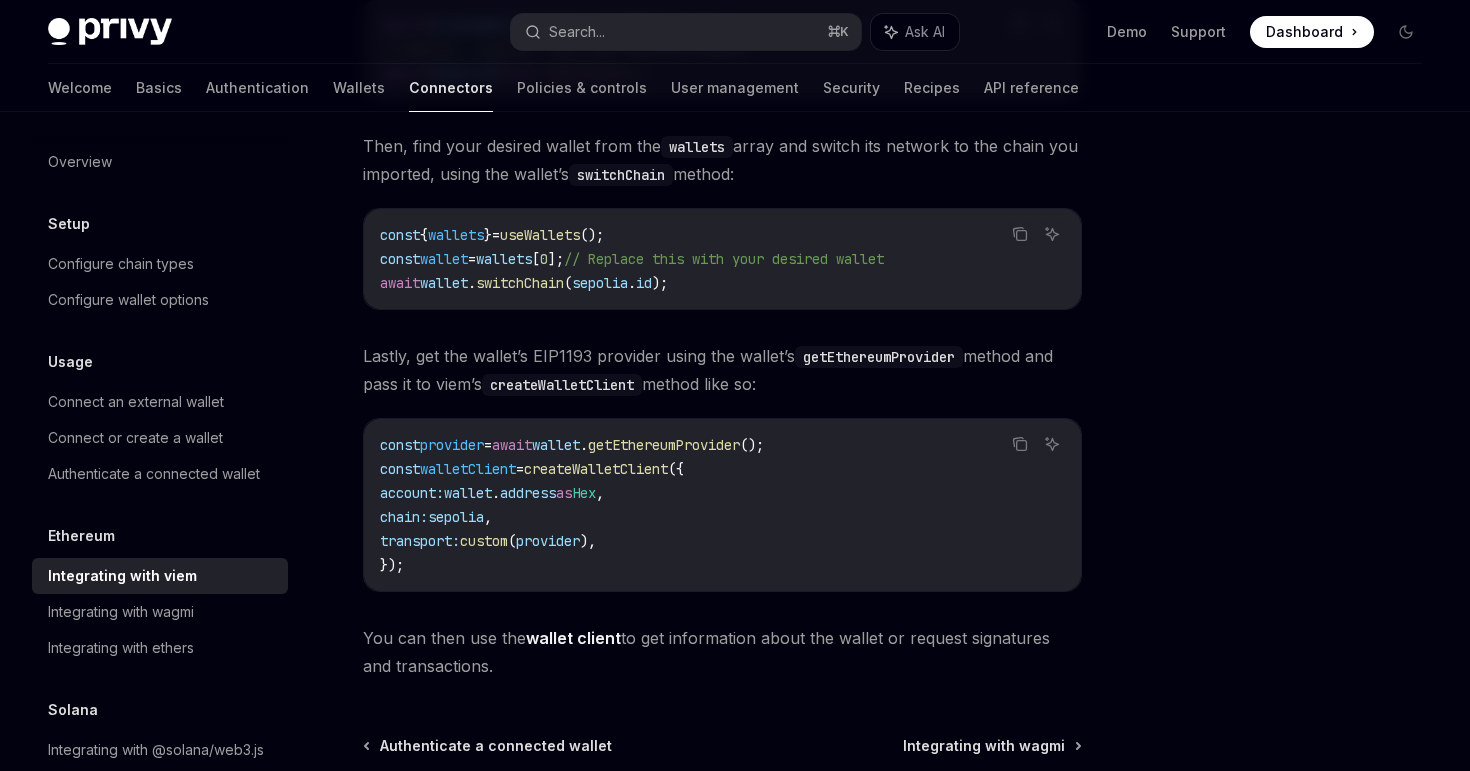 scroll, scrollTop: 640, scrollLeft: 0, axis: vertical 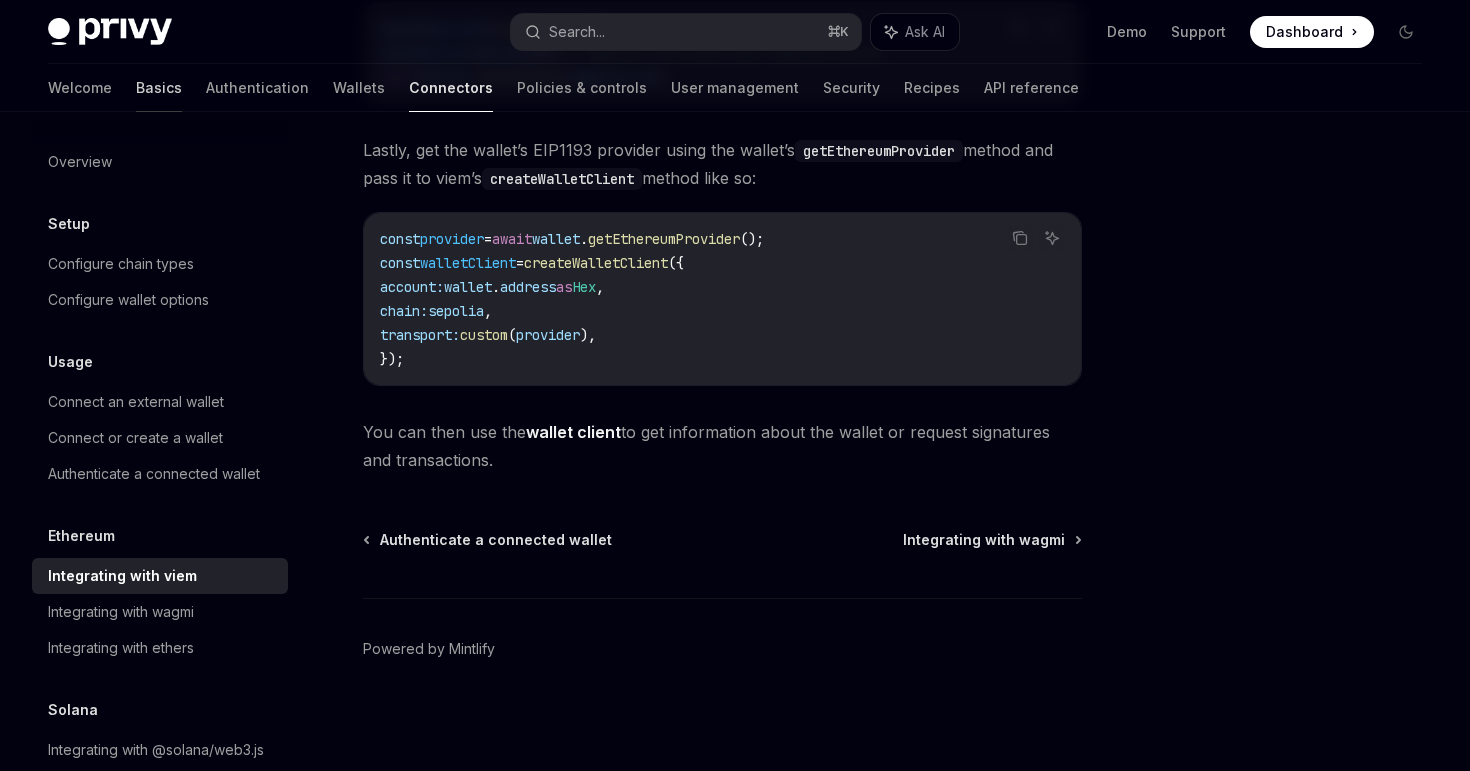click on "Basics" at bounding box center (159, 88) 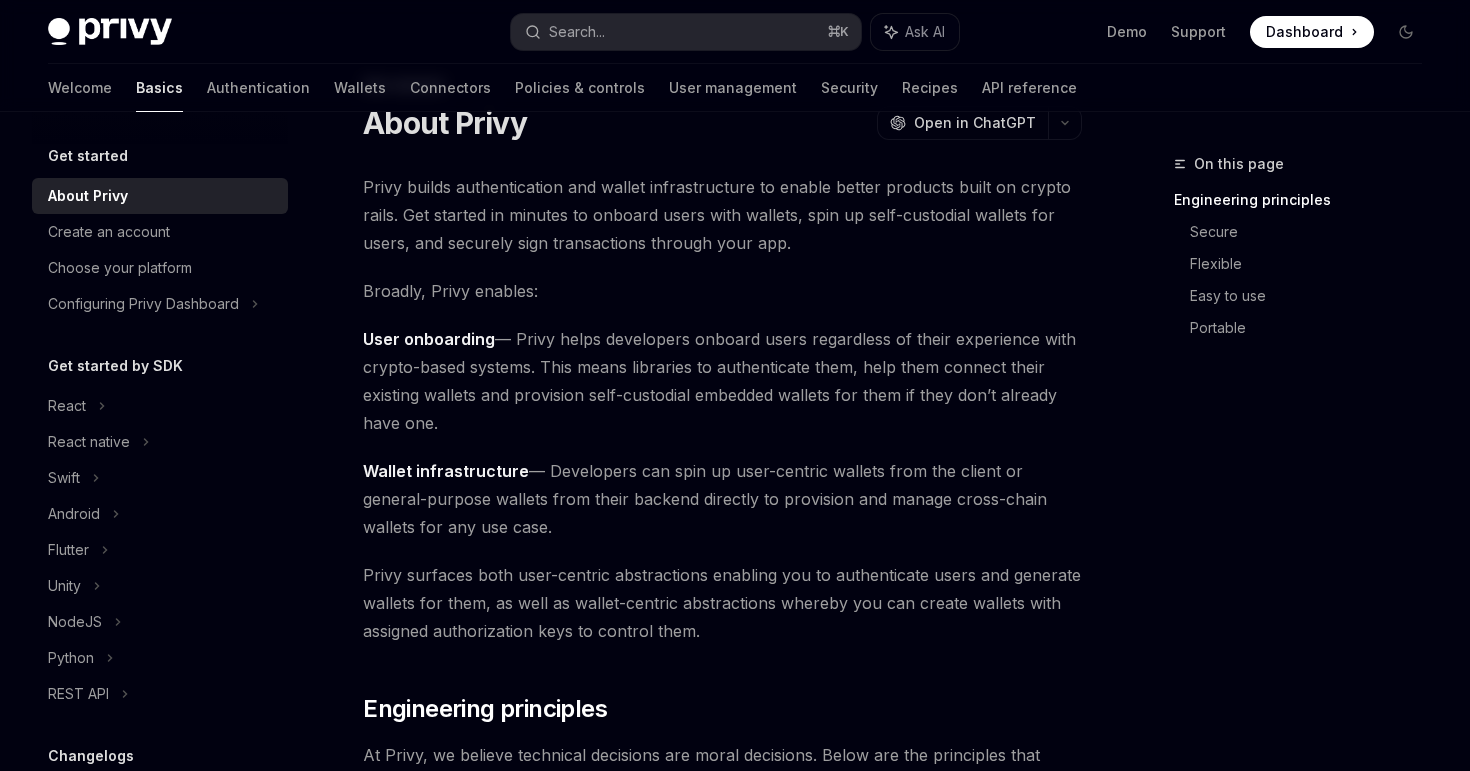 scroll, scrollTop: 93, scrollLeft: 0, axis: vertical 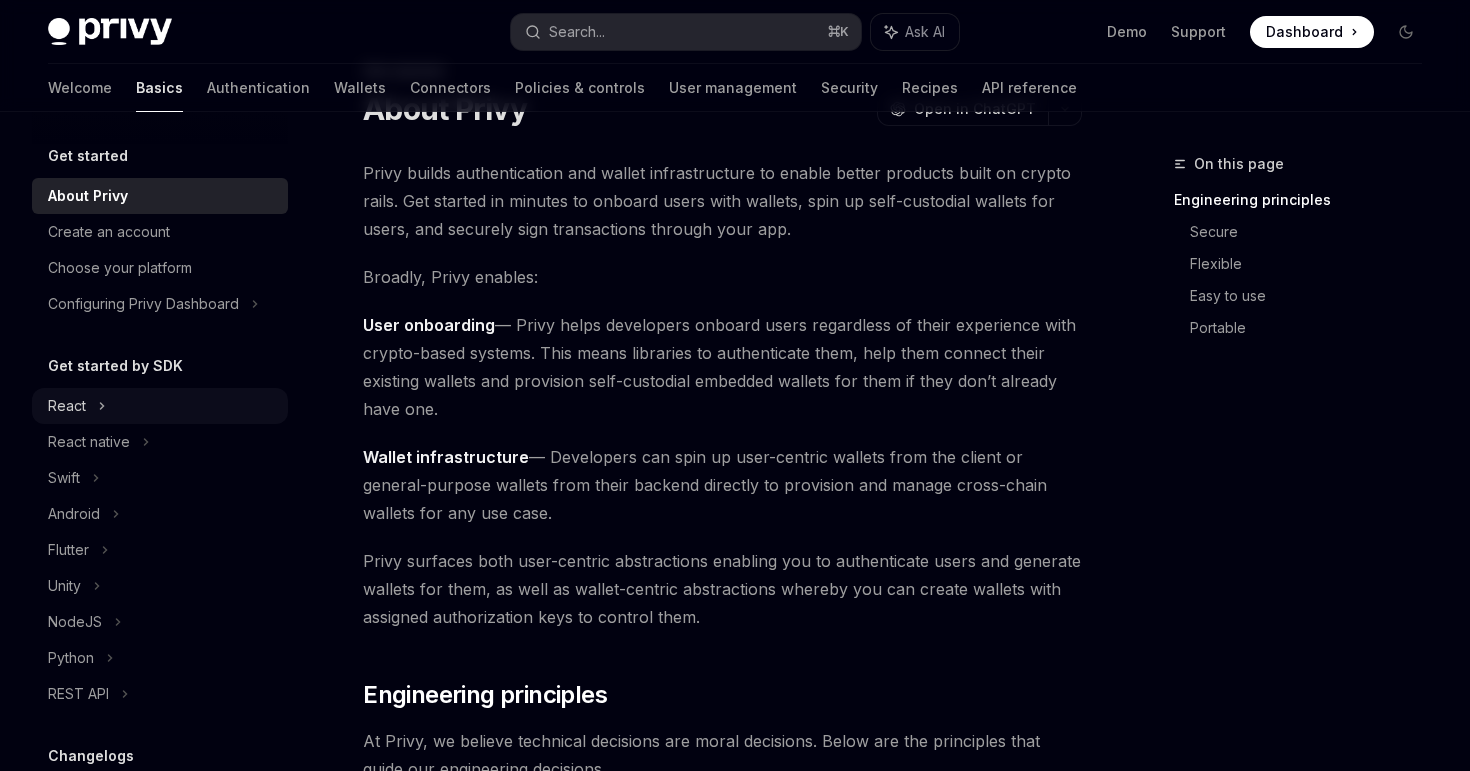 click on "React" at bounding box center (160, 406) 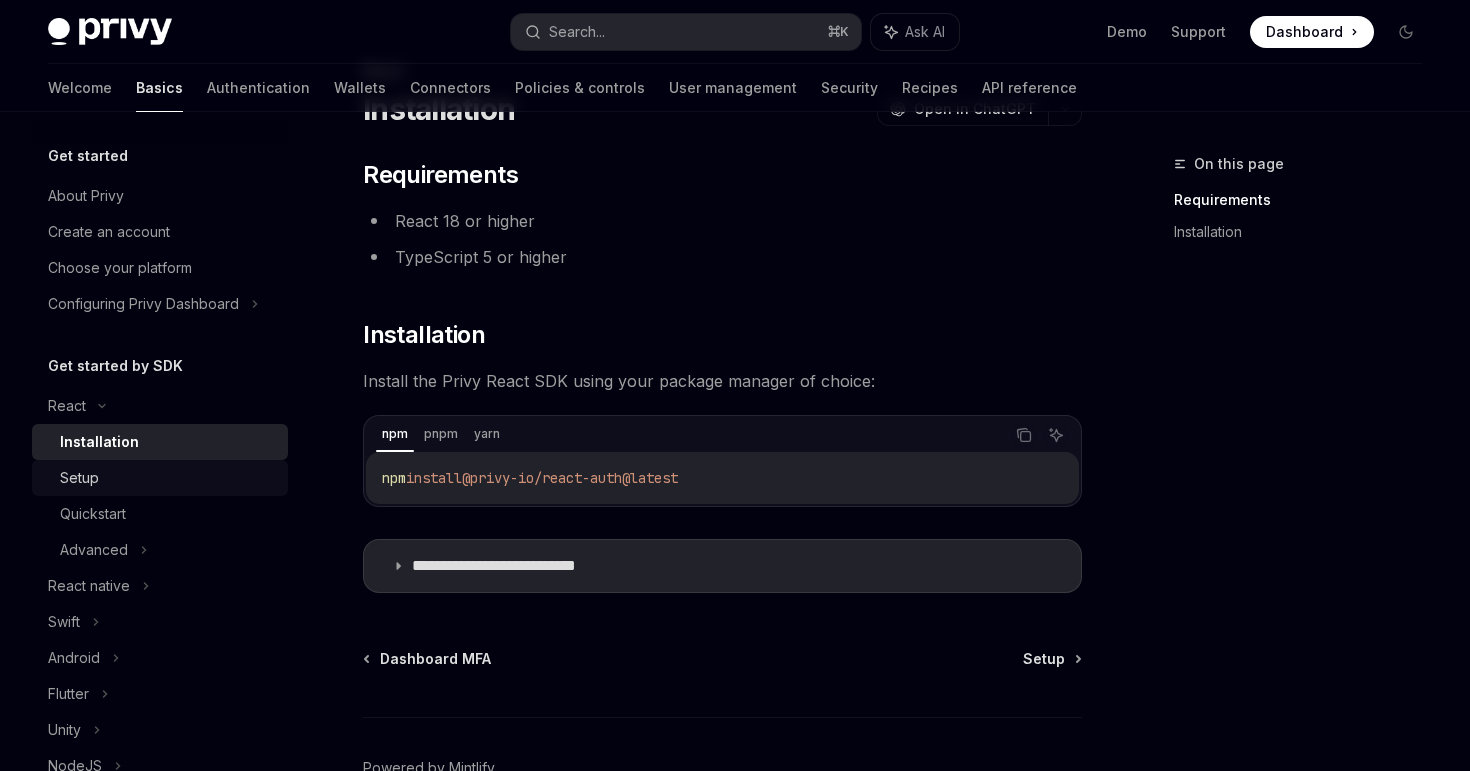 click on "Setup" at bounding box center (168, 478) 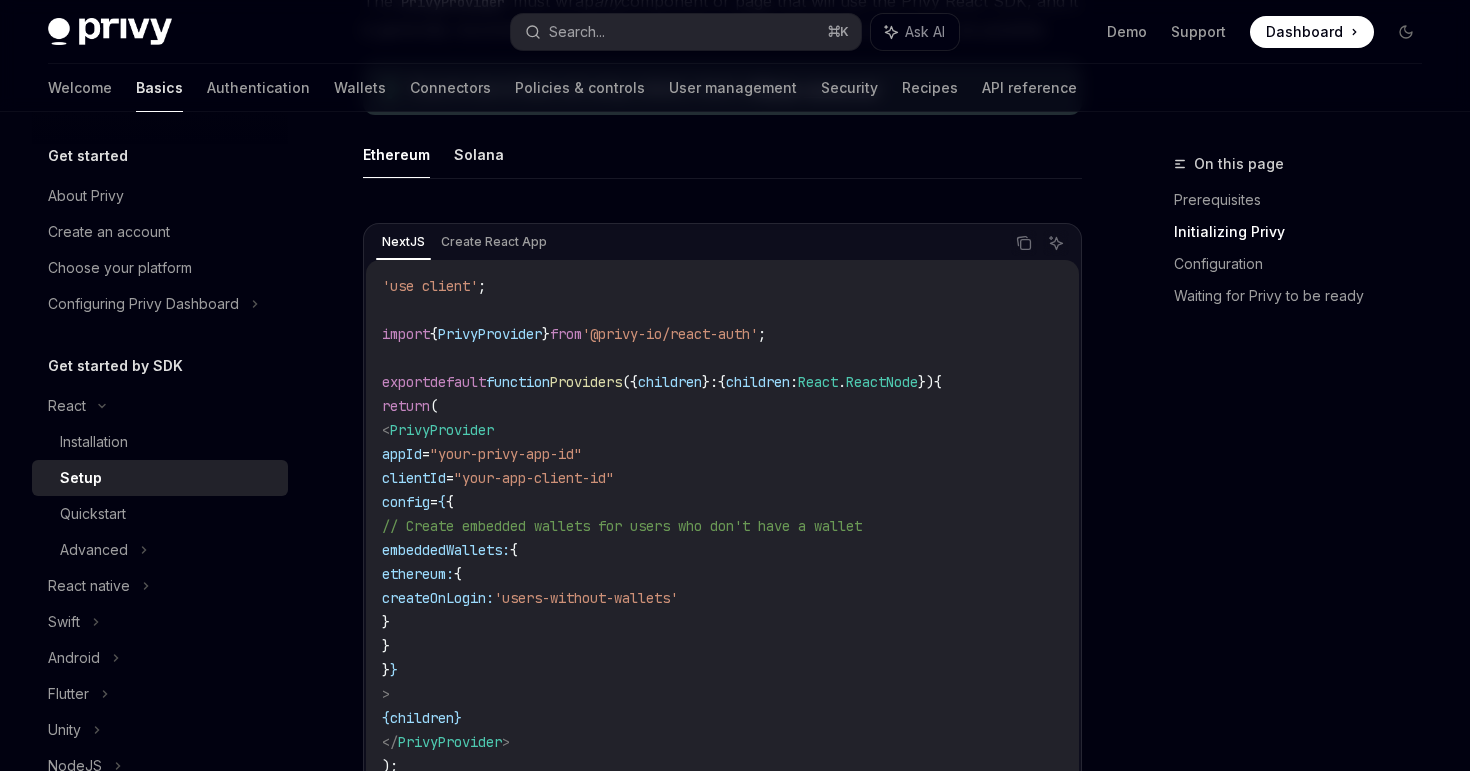 scroll, scrollTop: 594, scrollLeft: 0, axis: vertical 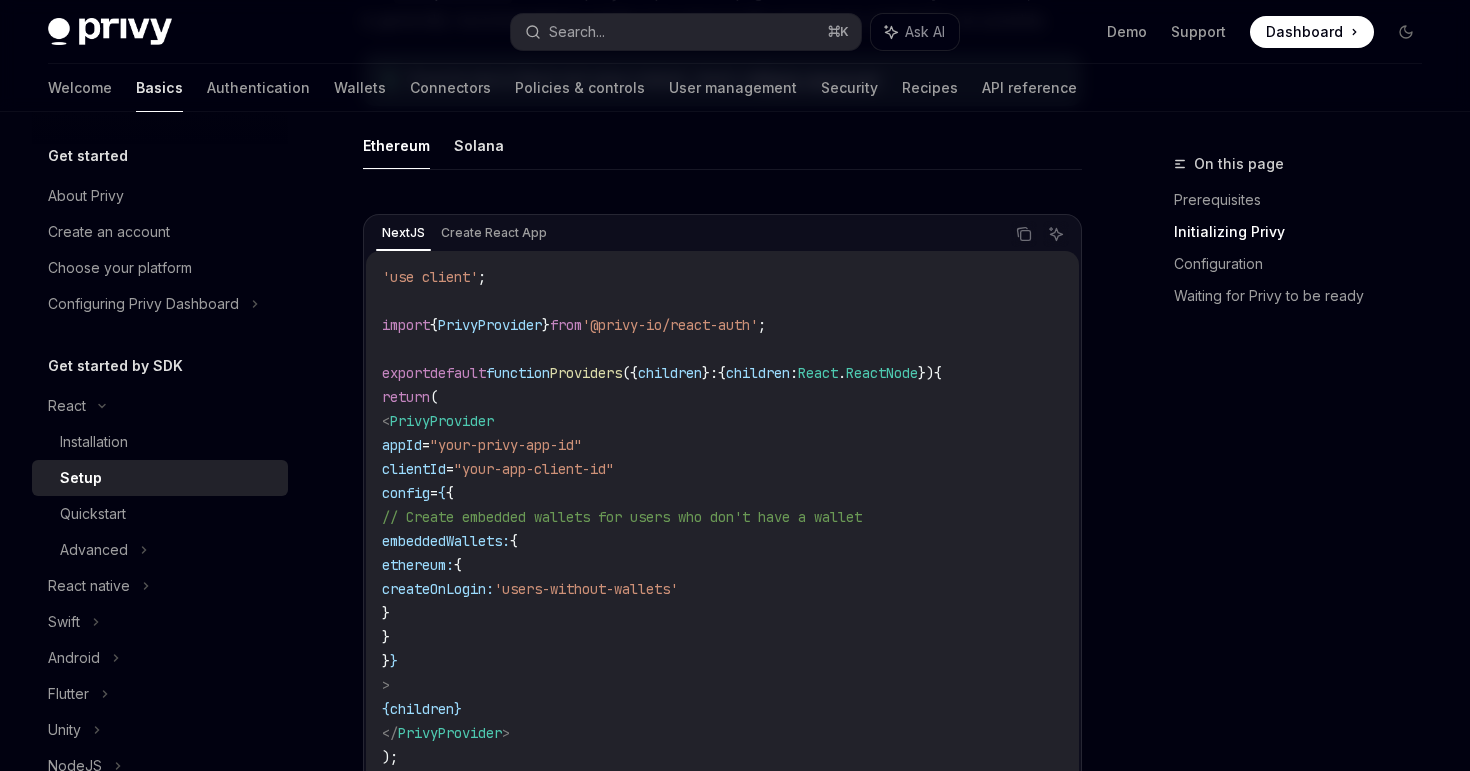 click on "On this page Prerequisites Initializing Privy Configuration Waiting for Privy to be ready" at bounding box center [1286, 461] 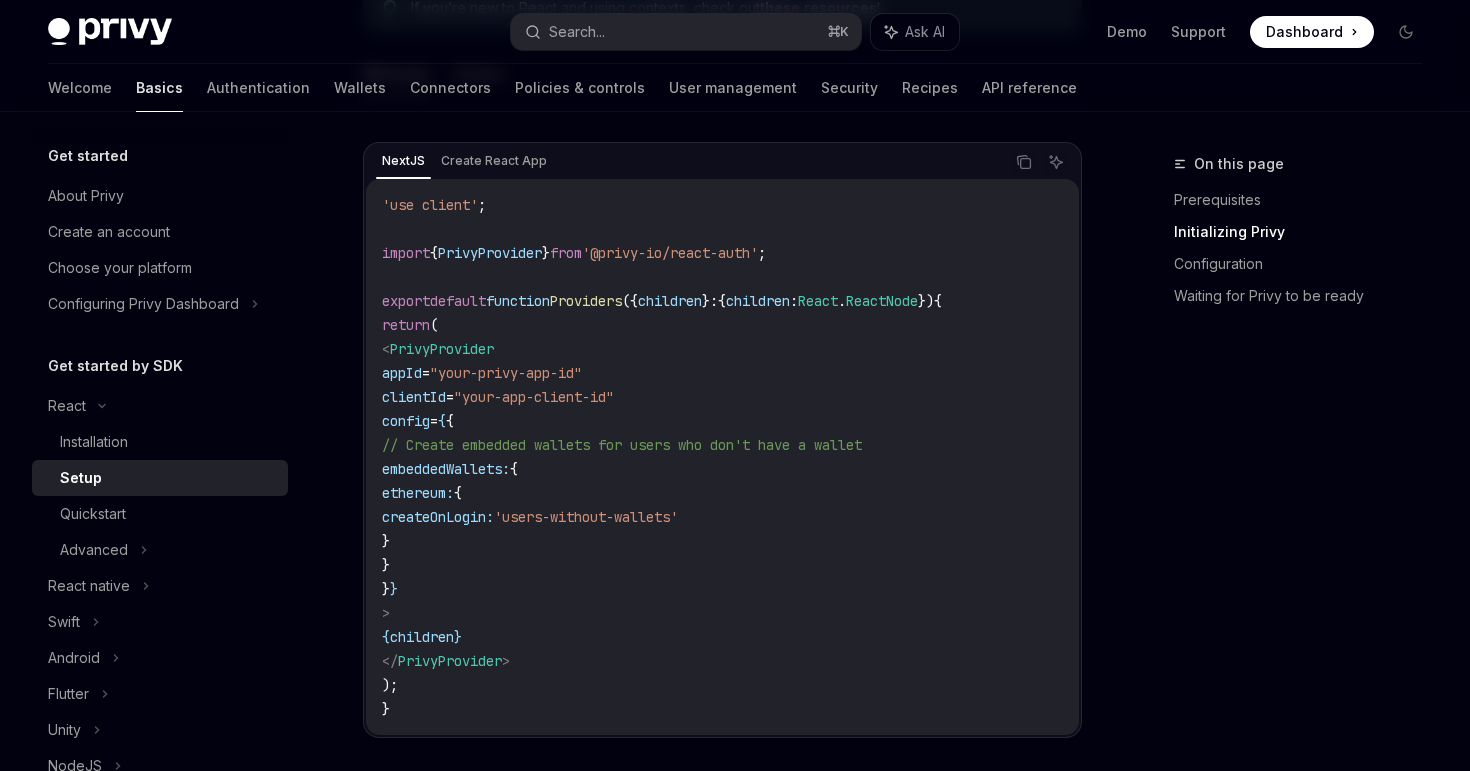 scroll, scrollTop: 668, scrollLeft: 0, axis: vertical 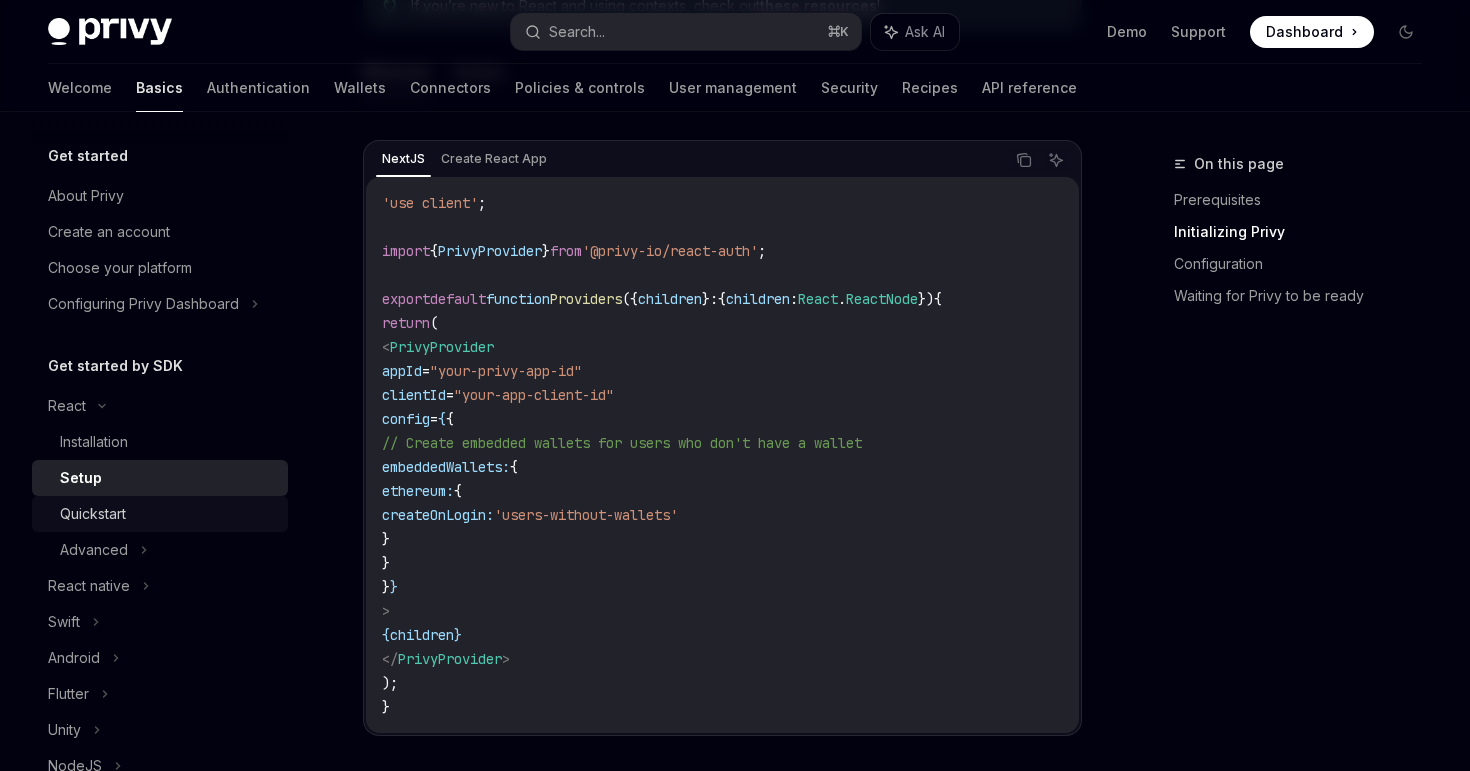 click on "Quickstart" at bounding box center [168, 514] 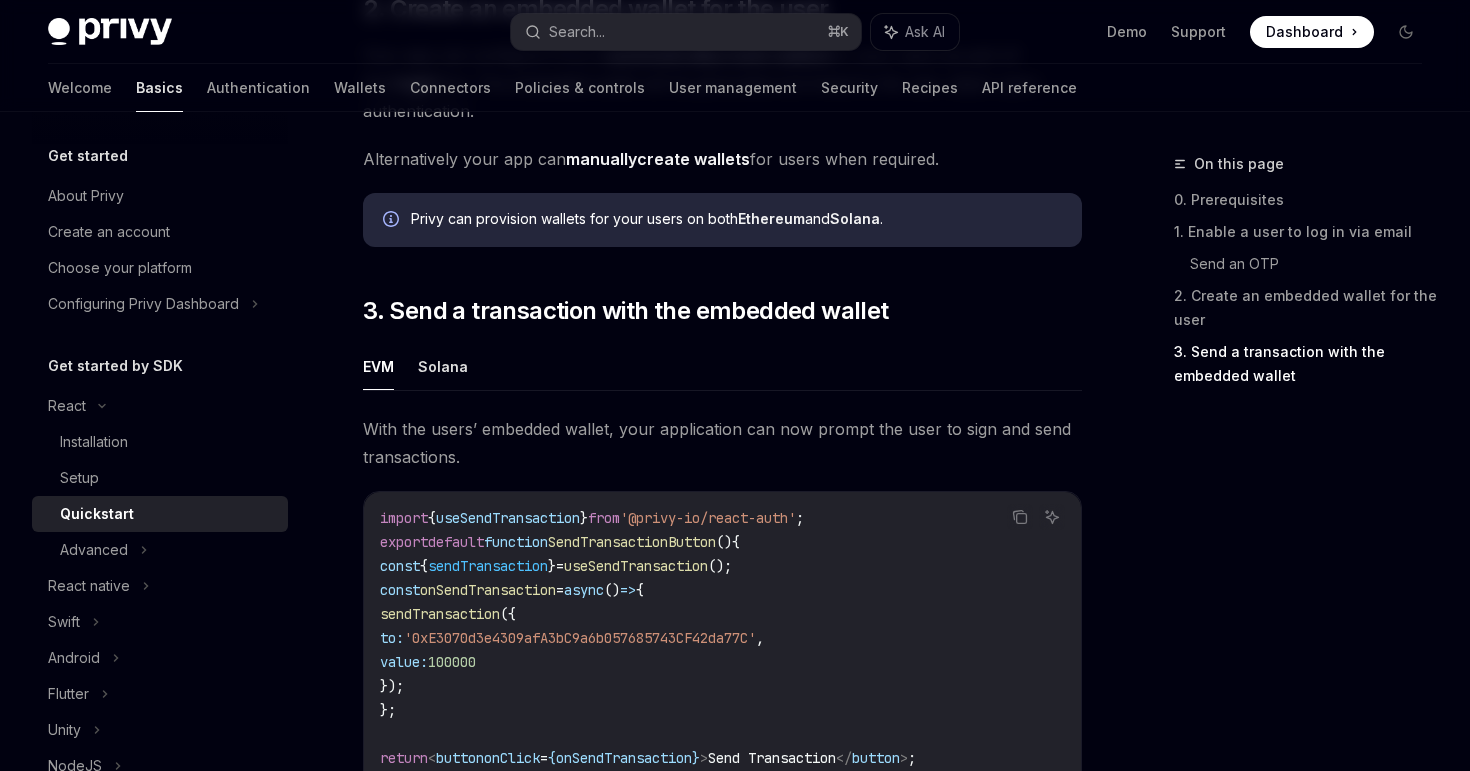 scroll, scrollTop: 1877, scrollLeft: 0, axis: vertical 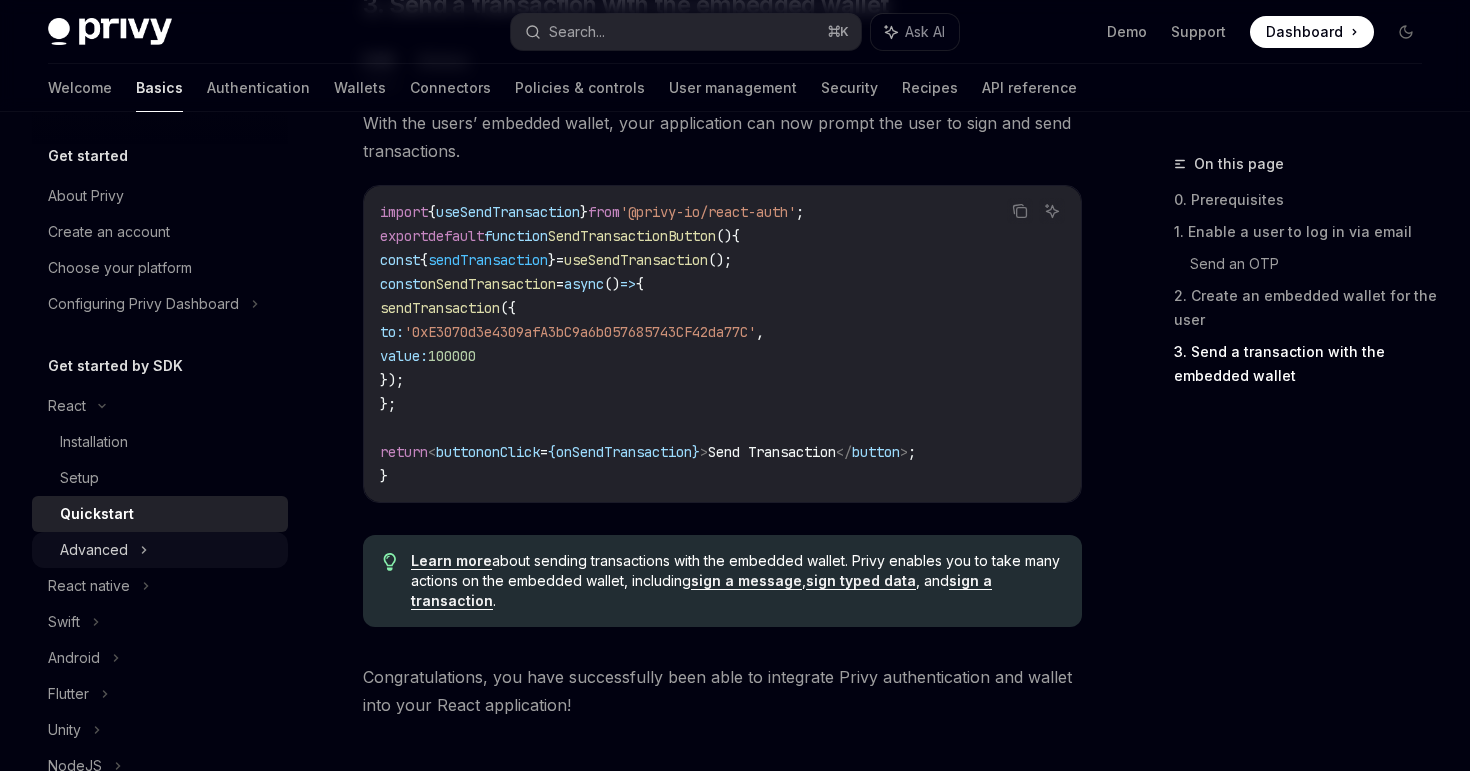 click on "Advanced" at bounding box center [160, 550] 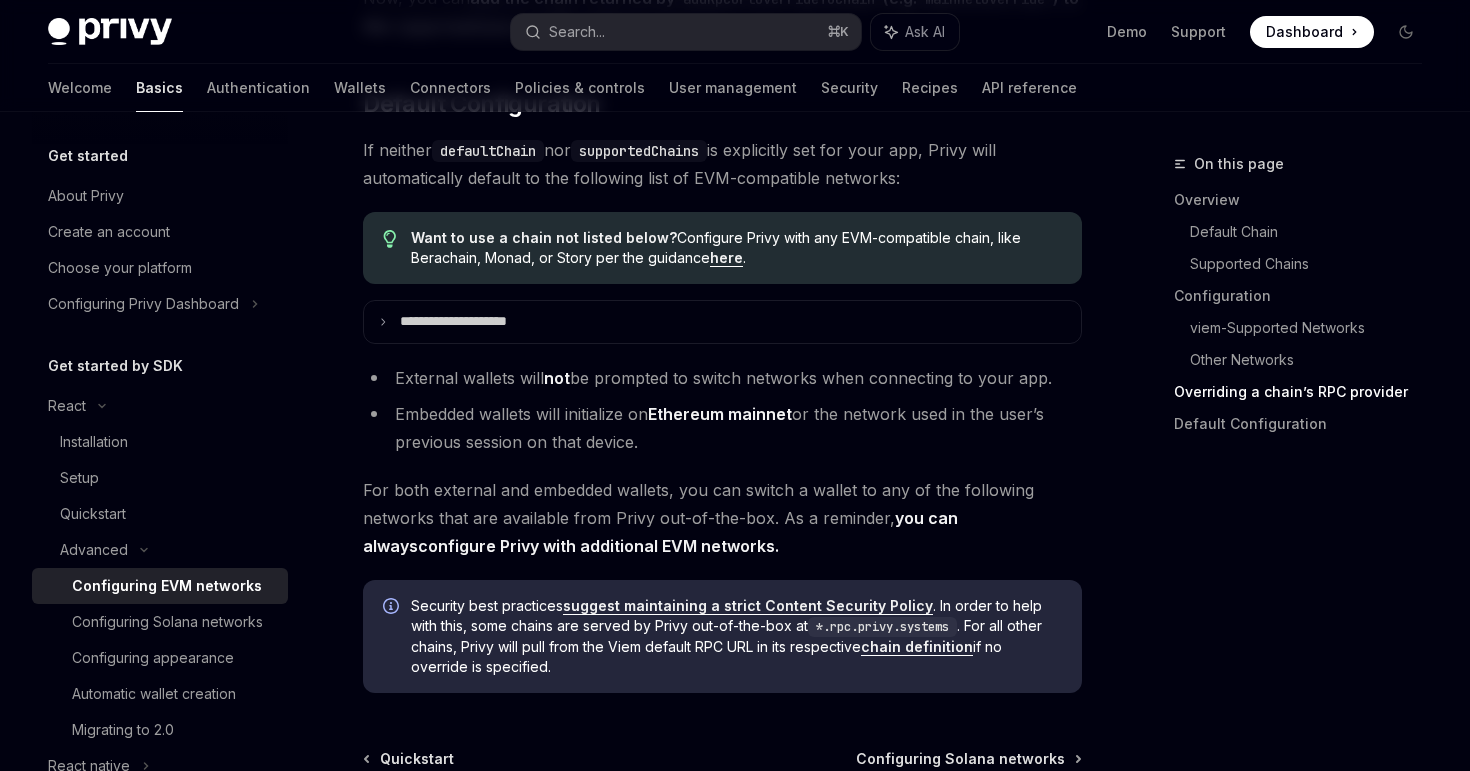 scroll, scrollTop: 5258, scrollLeft: 0, axis: vertical 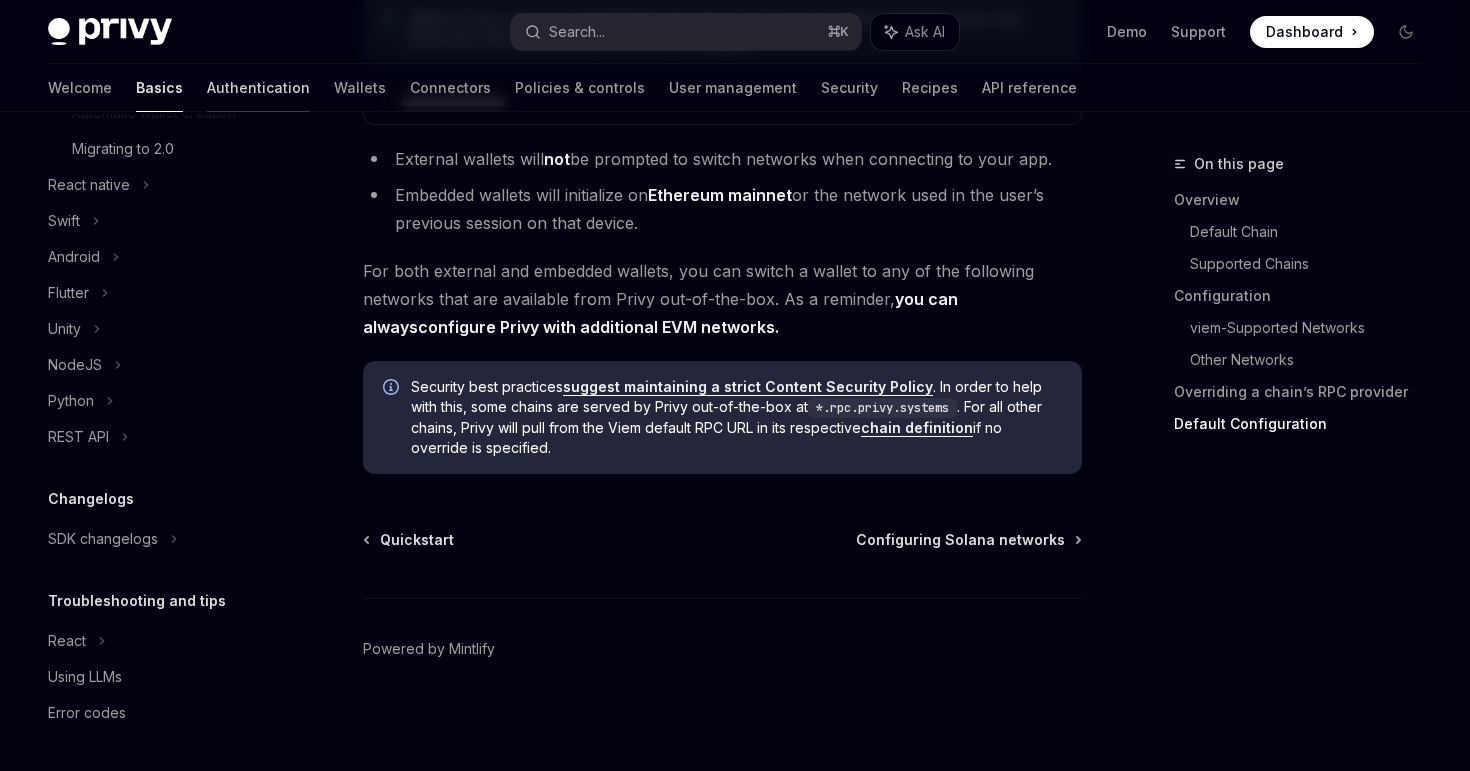click on "Authentication" at bounding box center (258, 88) 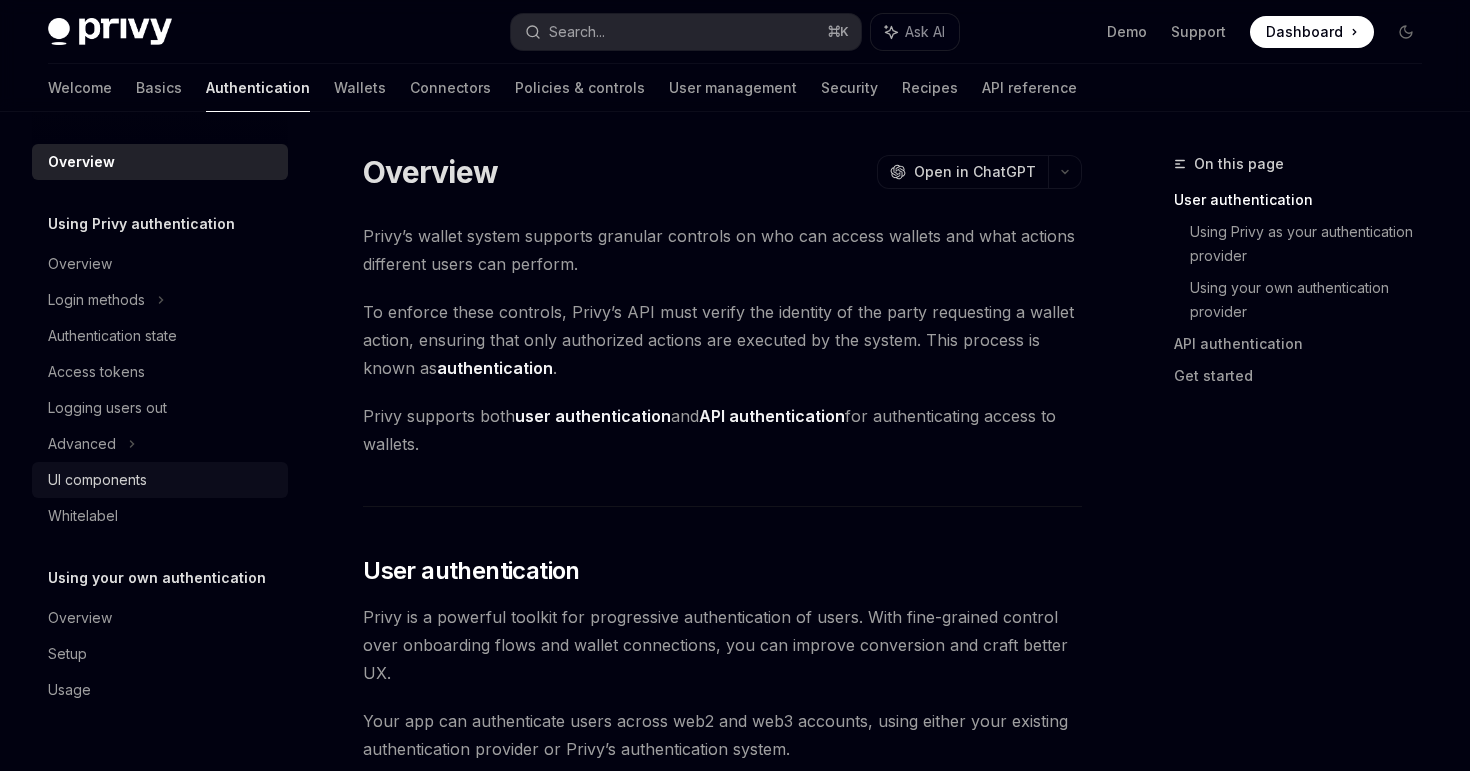 click on "UI components" at bounding box center (162, 480) 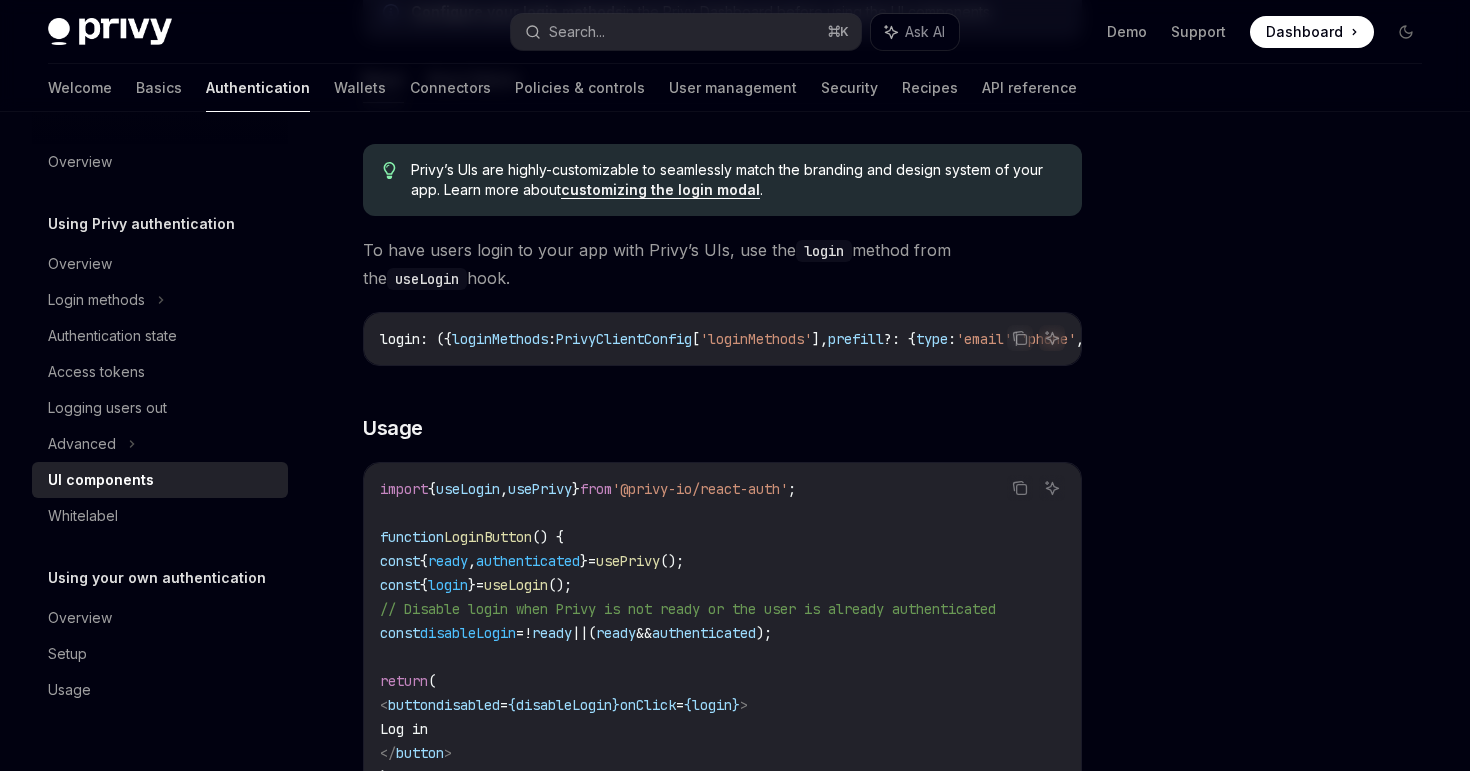 scroll, scrollTop: 1051, scrollLeft: 0, axis: vertical 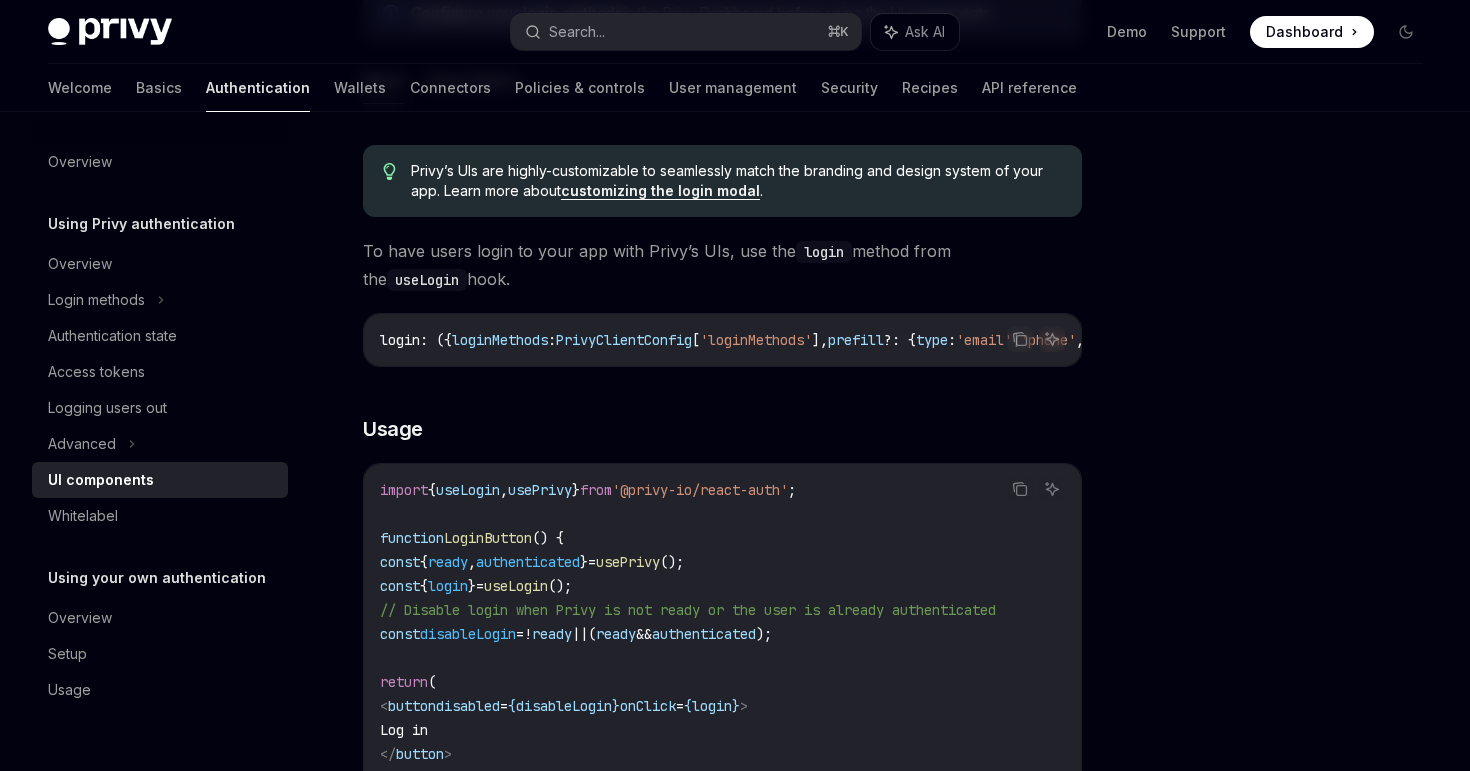 click on "import  {  useLogin ,  usePrivy  }  from  '@privy-io/react-auth' ;
function  LoginButton () {
const  {  ready ,  authenticated }  =  usePrivy ();
const  {  login  }  =  useLogin ();
// Disable login when Privy is not ready or the user is already authenticated
const  disableLogin  =  ! ready  ||  ( ready  &&  authenticated );
return  (
< button  disabled = { disableLogin }  onClick = { login } >
Log in
</ button >
);
}" at bounding box center (722, 646) 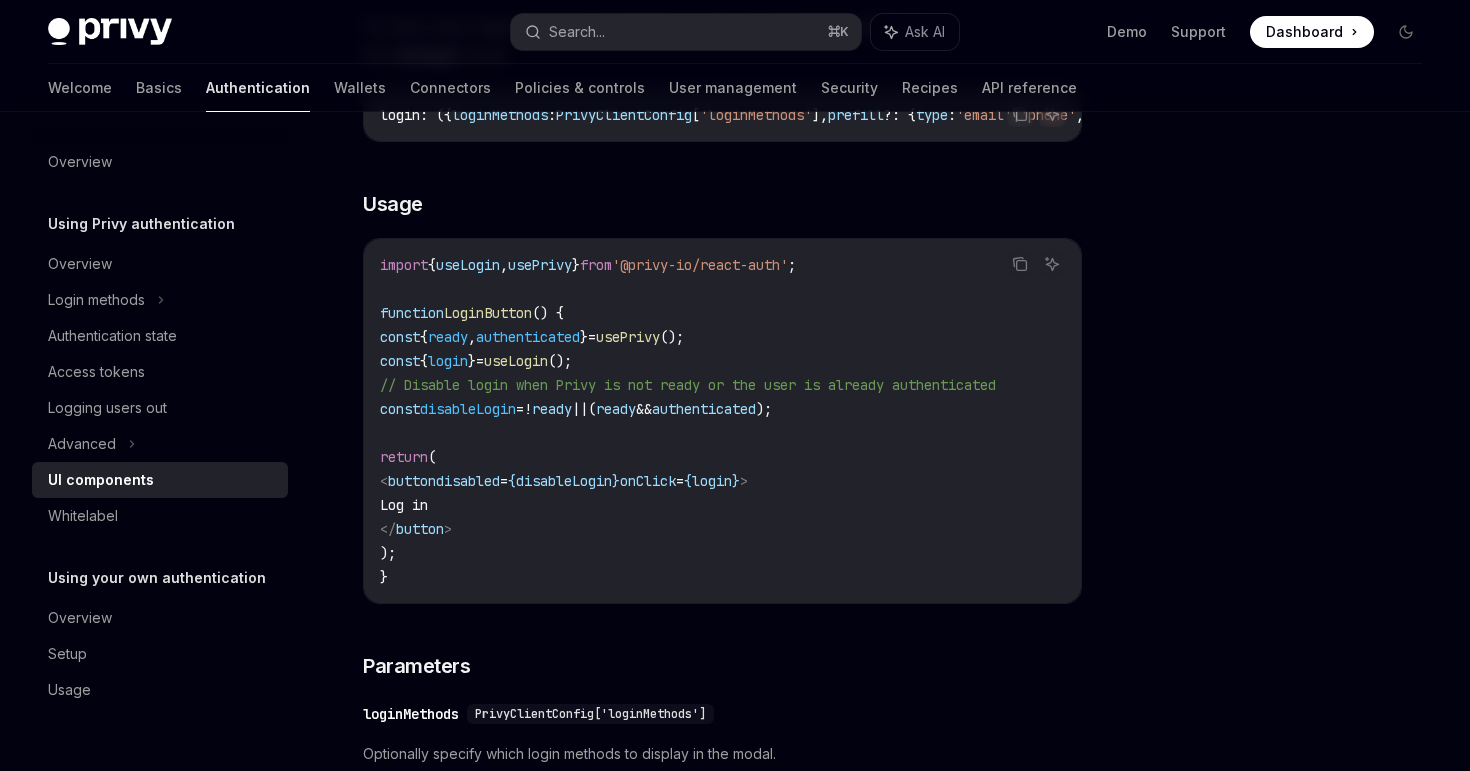 scroll, scrollTop: 1278, scrollLeft: 0, axis: vertical 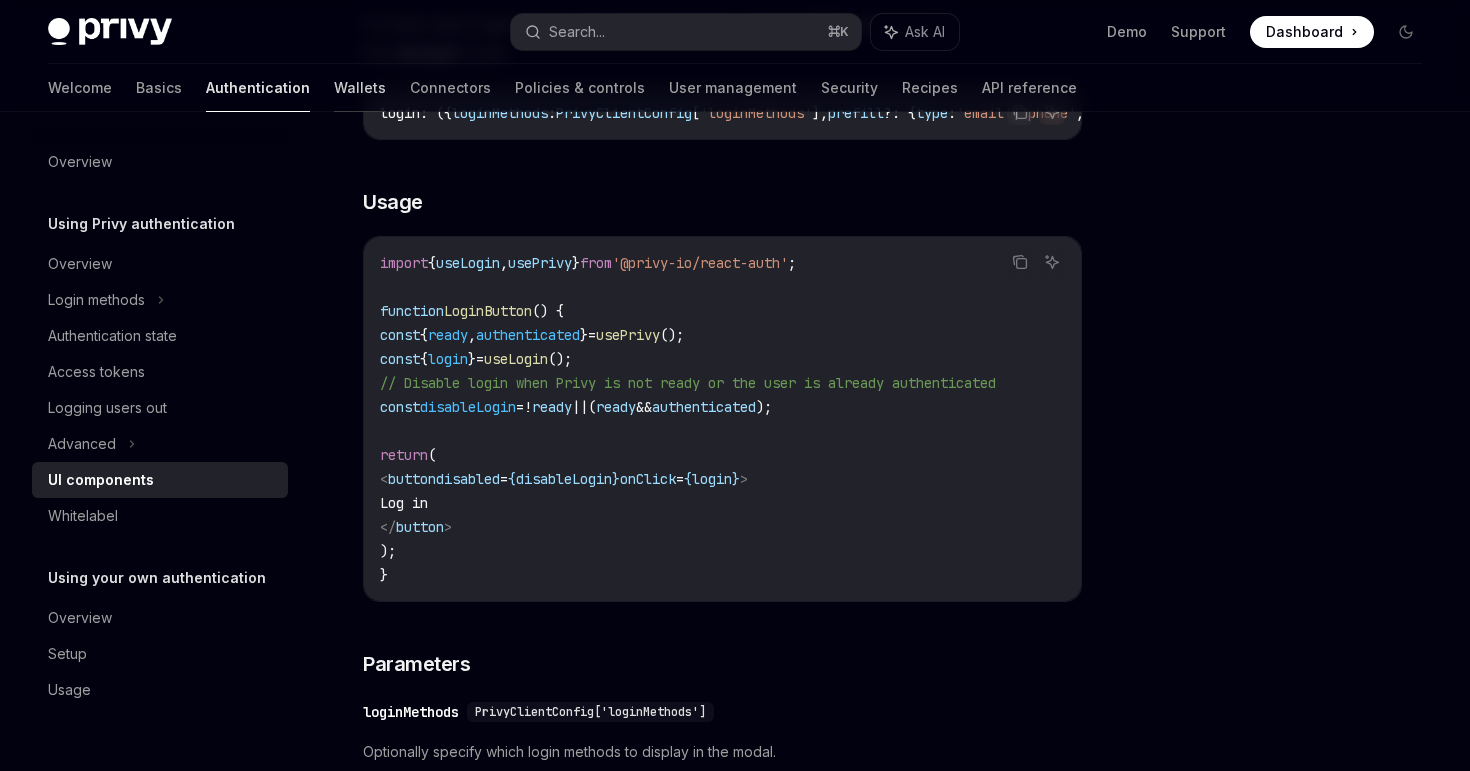 click on "Wallets" at bounding box center (360, 88) 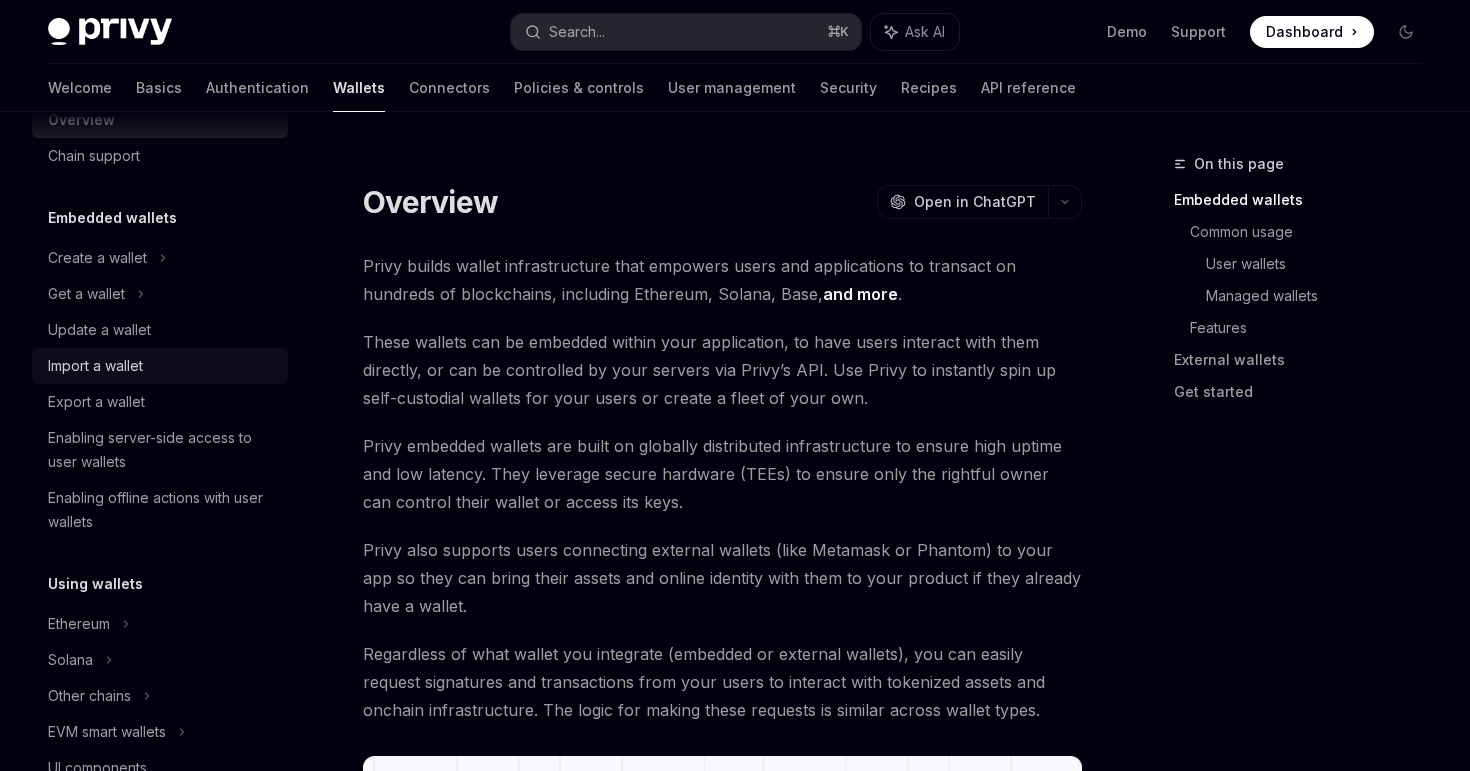 scroll, scrollTop: 54, scrollLeft: 0, axis: vertical 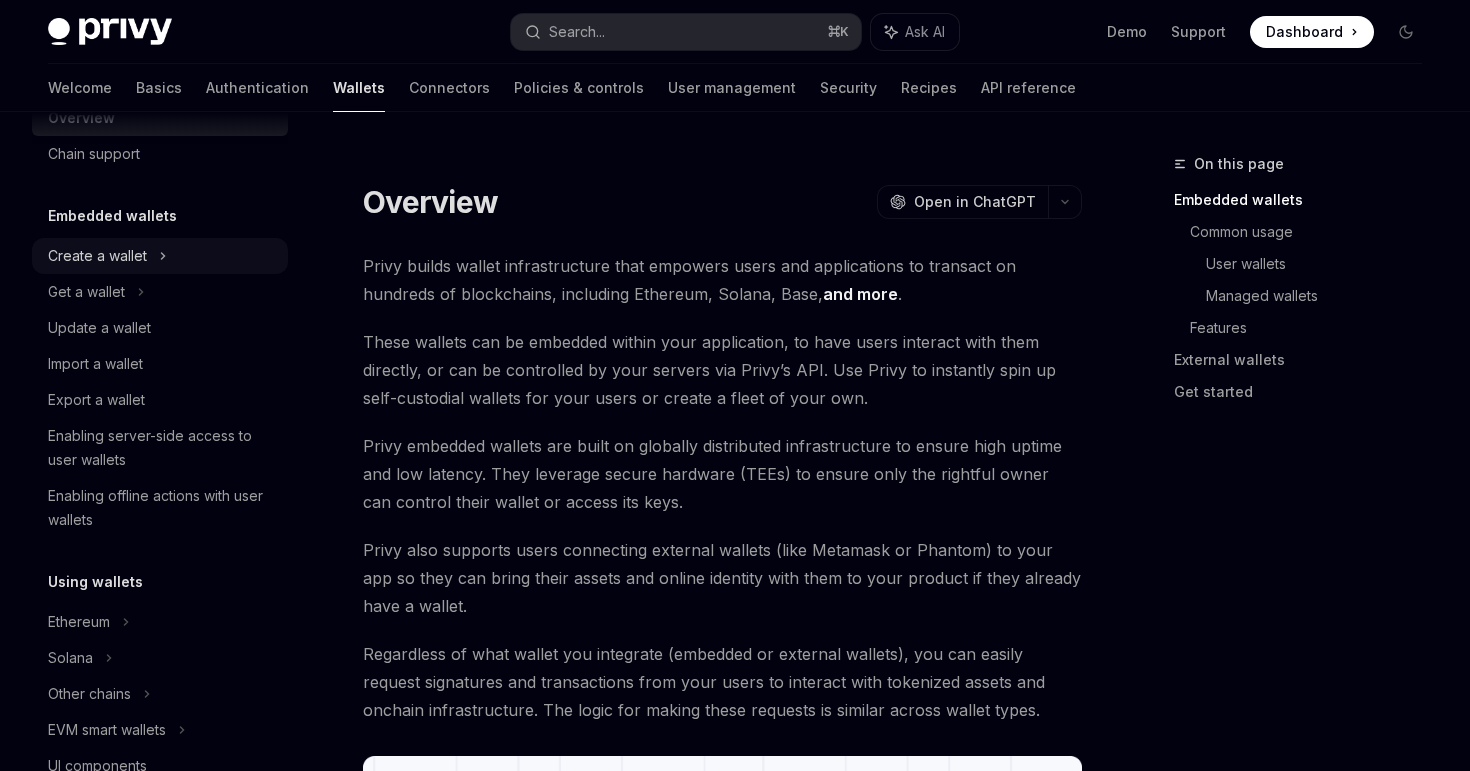 click on "Create a wallet" at bounding box center (160, 256) 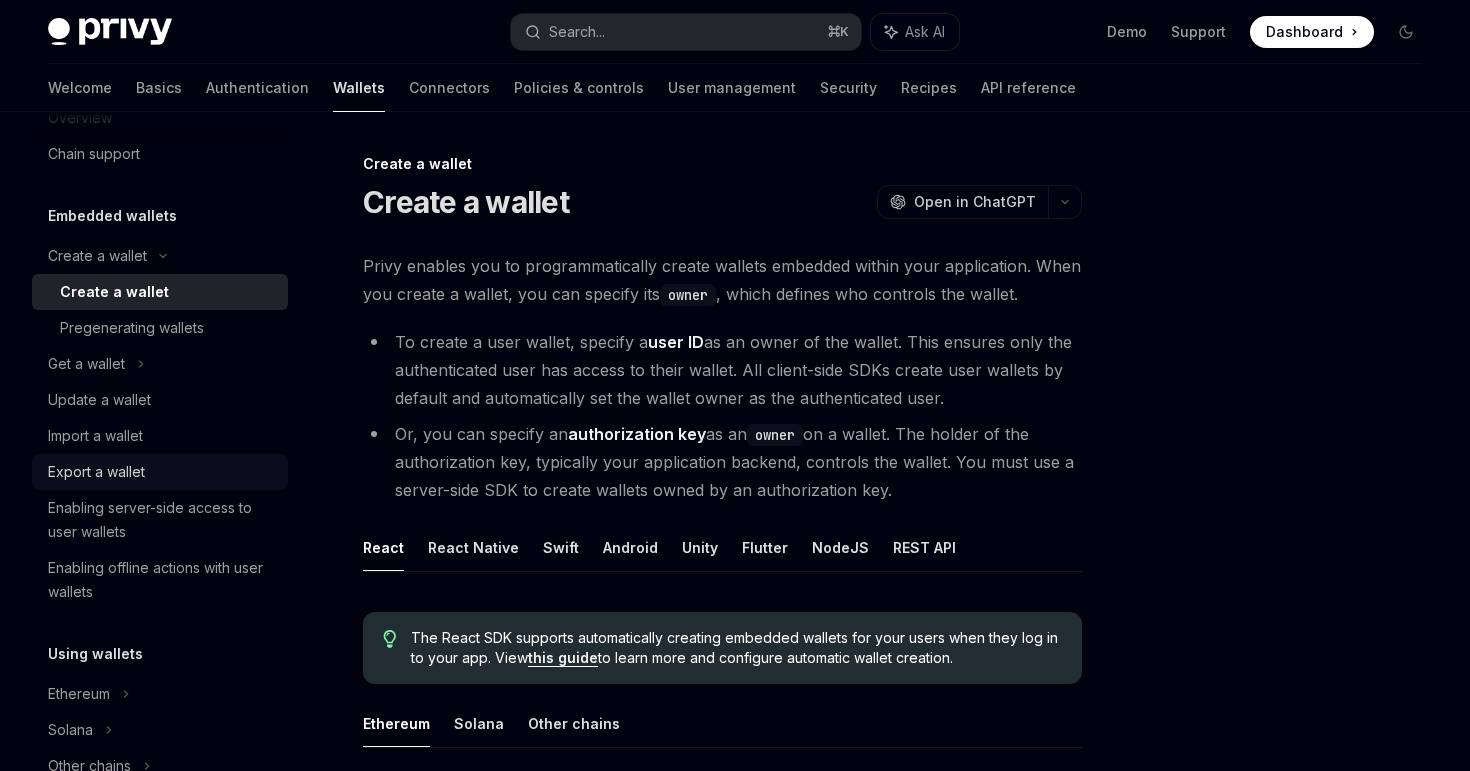 click on "Export a wallet" at bounding box center [162, 472] 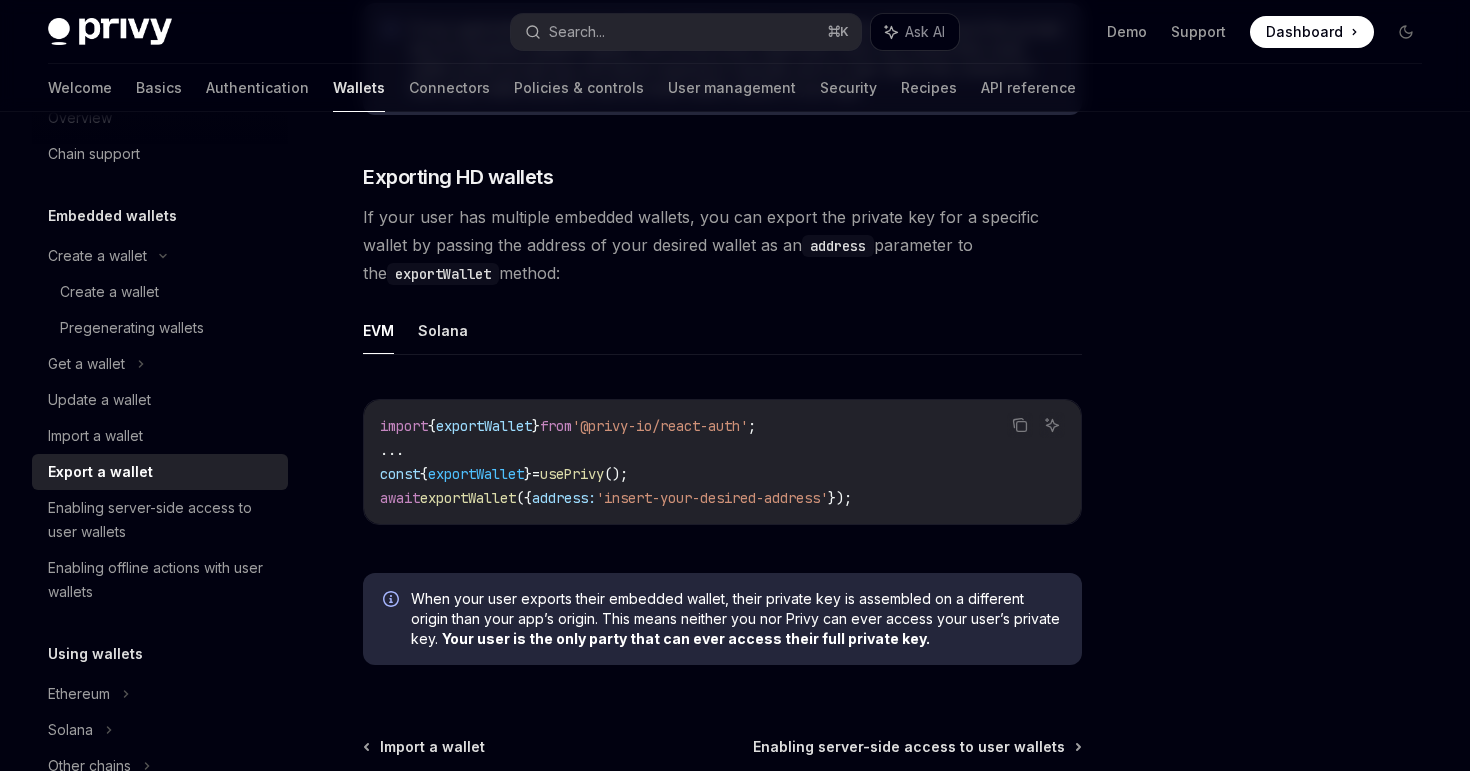 scroll, scrollTop: 1968, scrollLeft: 0, axis: vertical 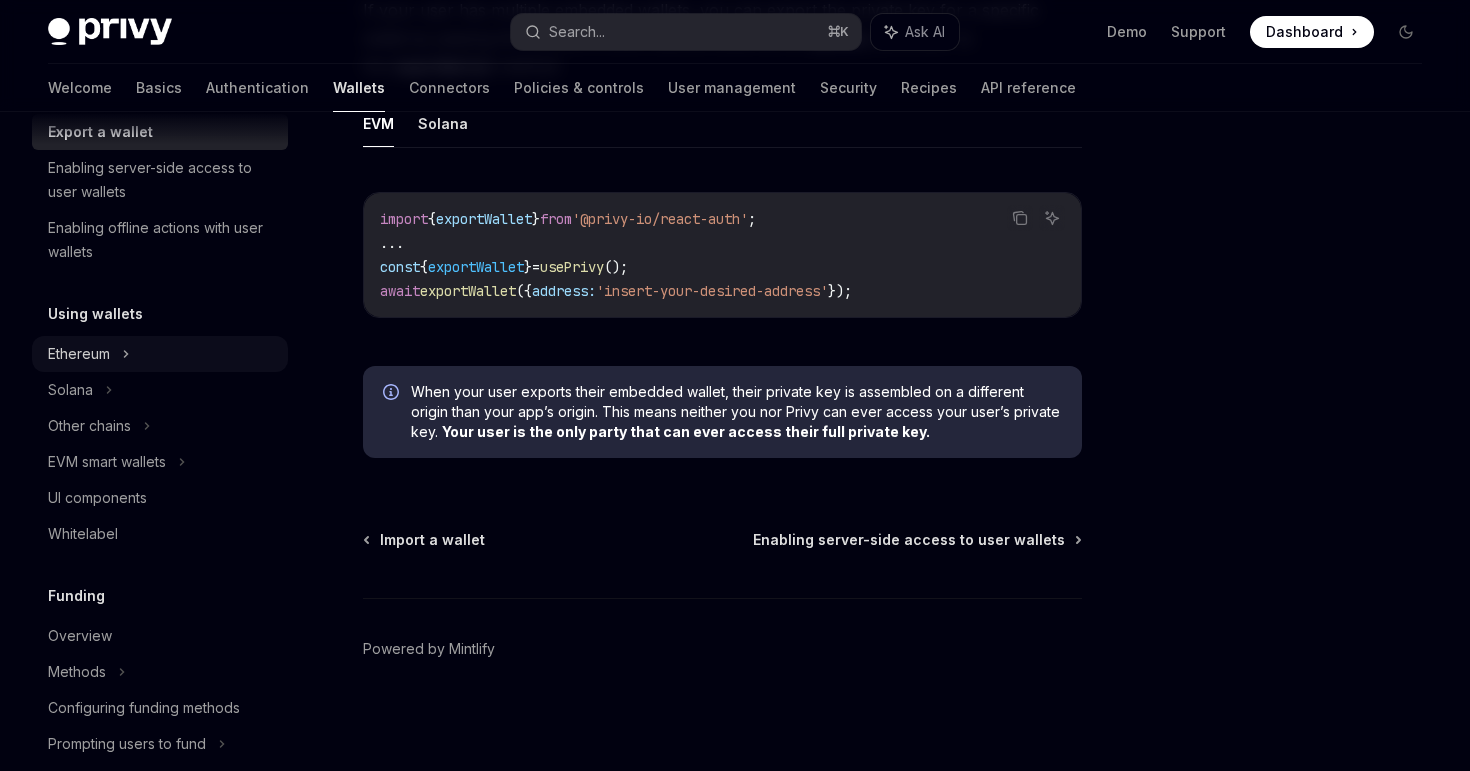 click on "Ethereum" at bounding box center (160, -84) 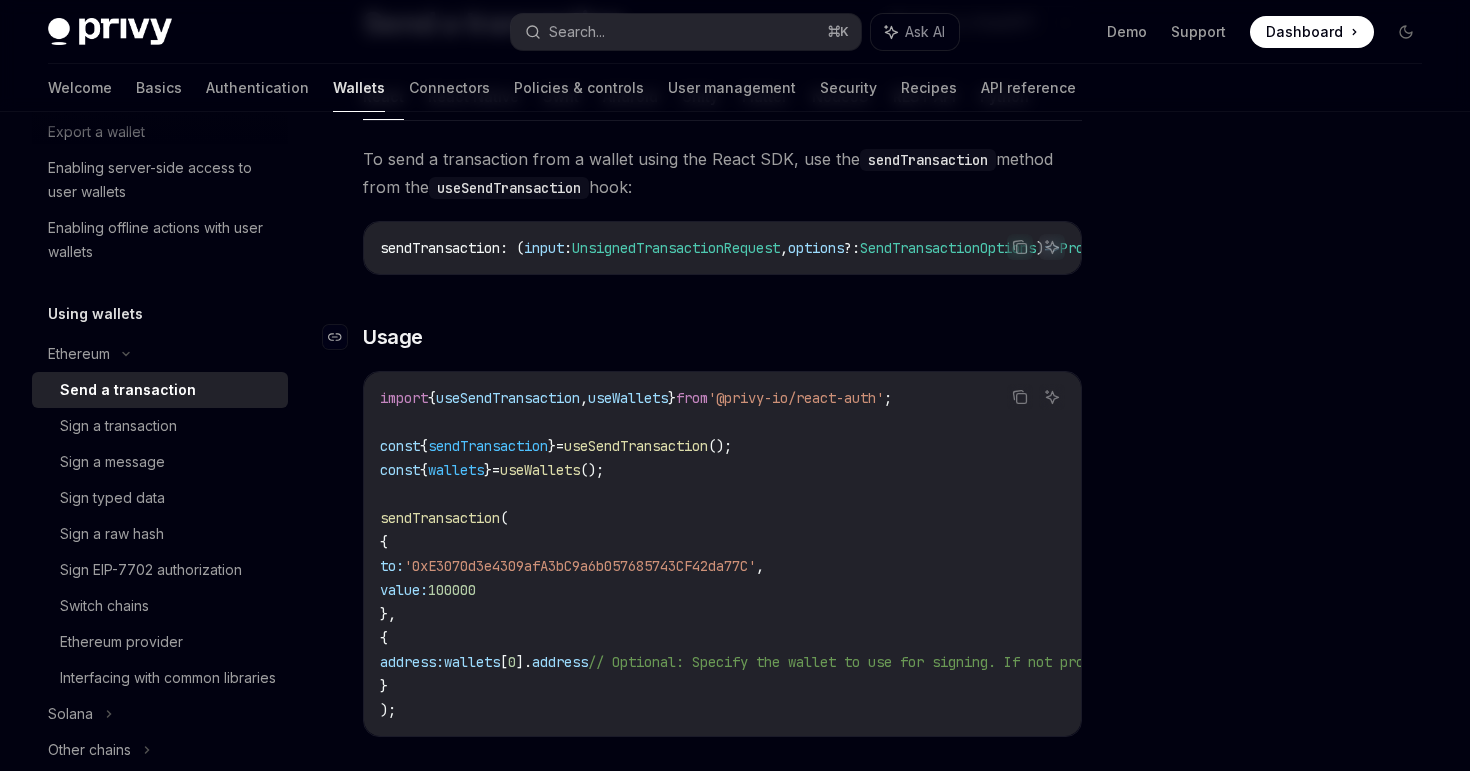 scroll, scrollTop: 227, scrollLeft: 0, axis: vertical 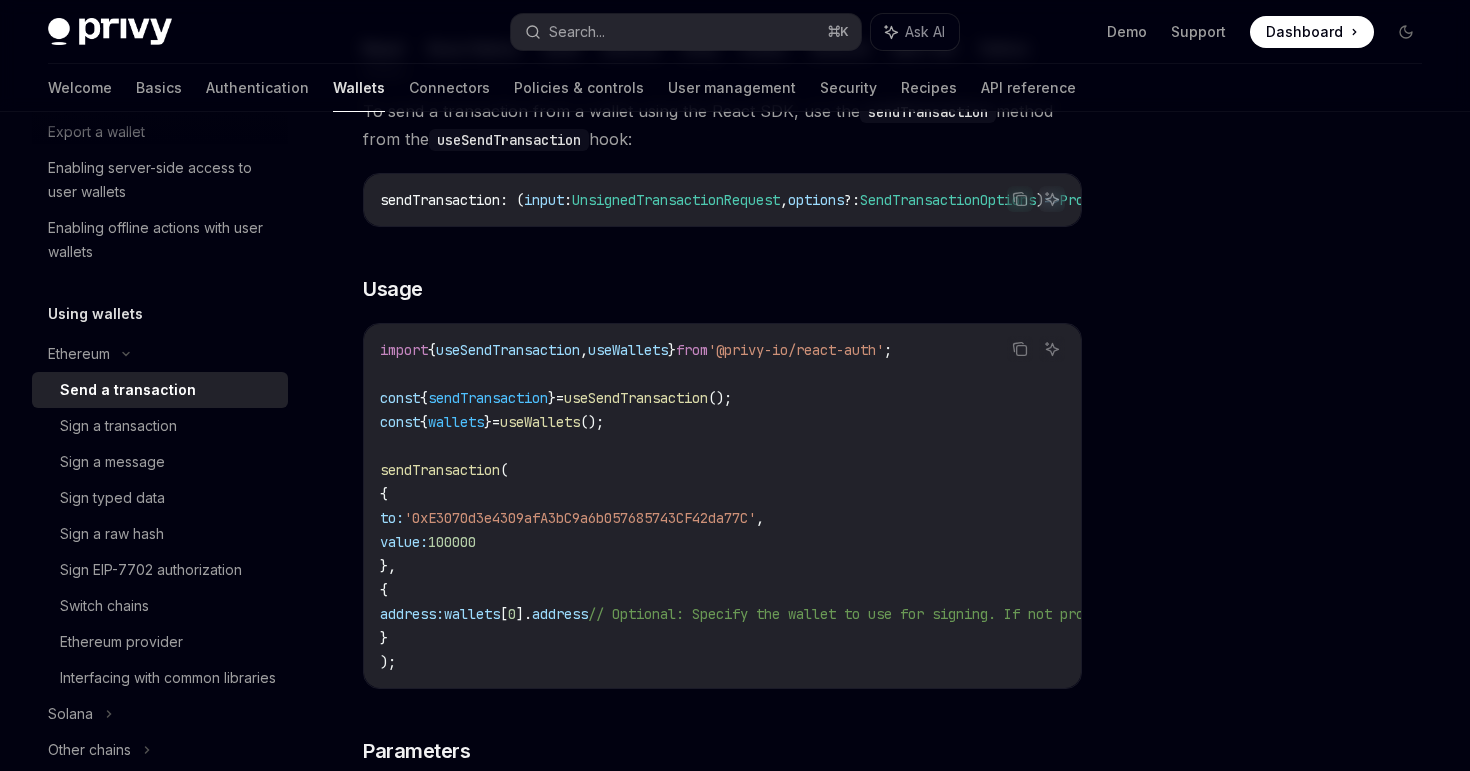 click at bounding box center [1286, 461] 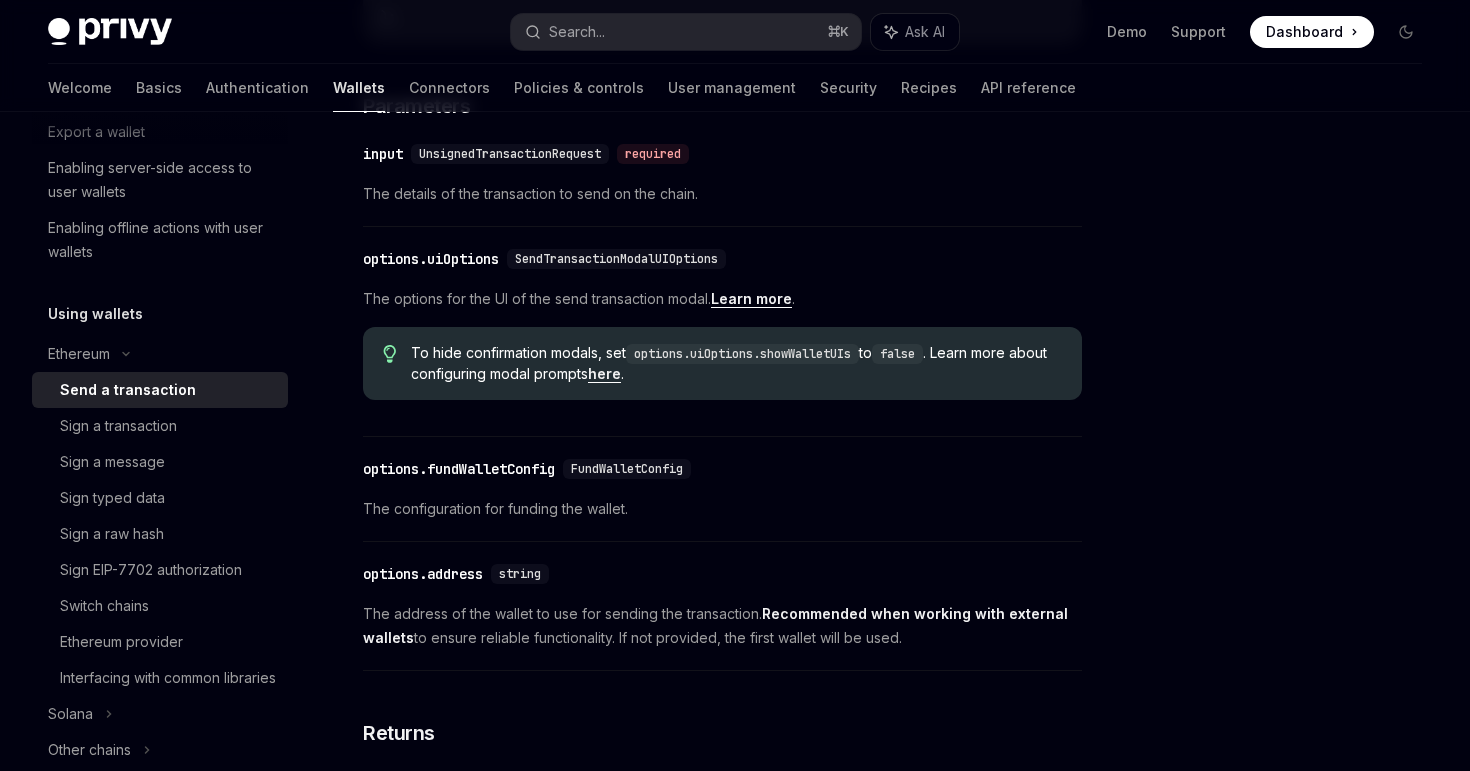 scroll, scrollTop: 1278, scrollLeft: 0, axis: vertical 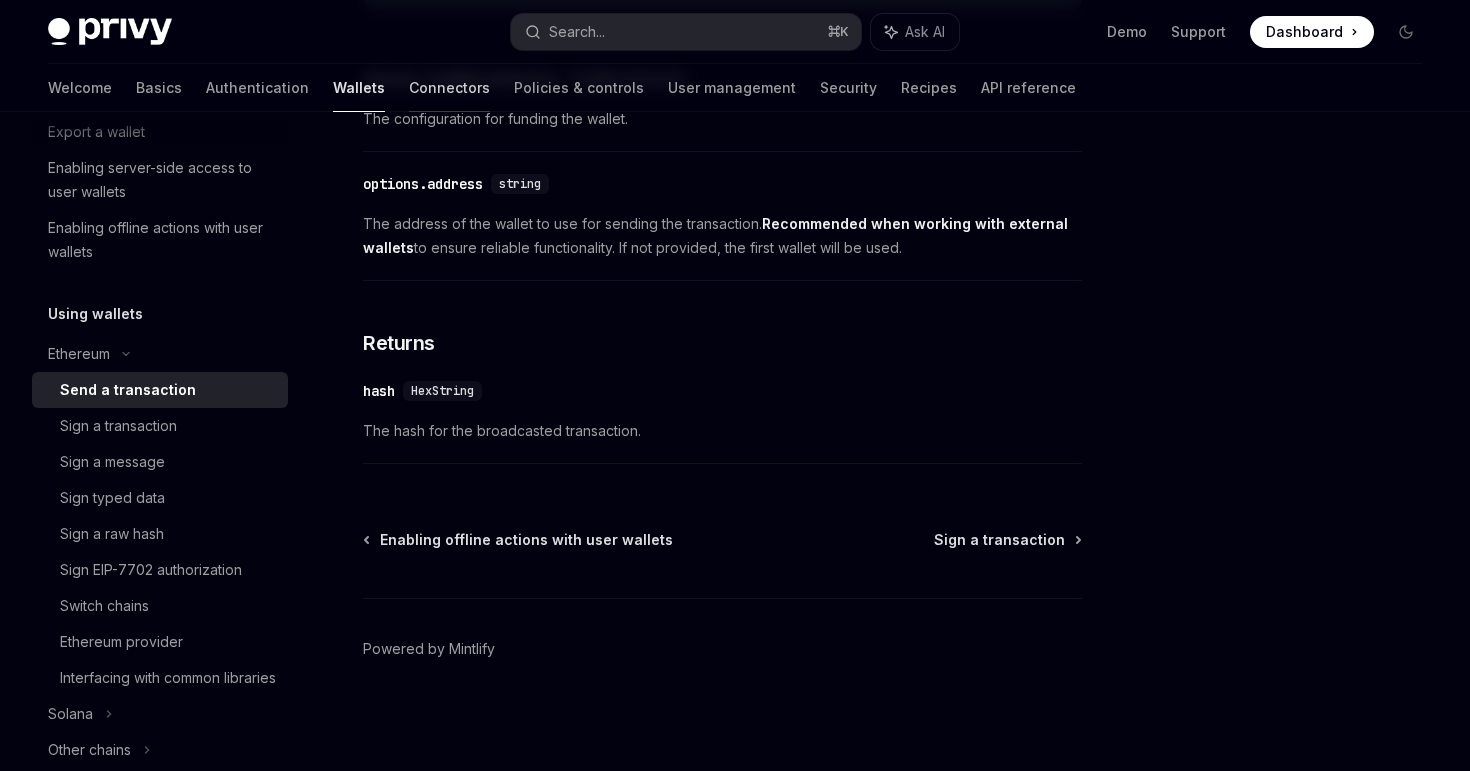 click on "Connectors" at bounding box center (449, 88) 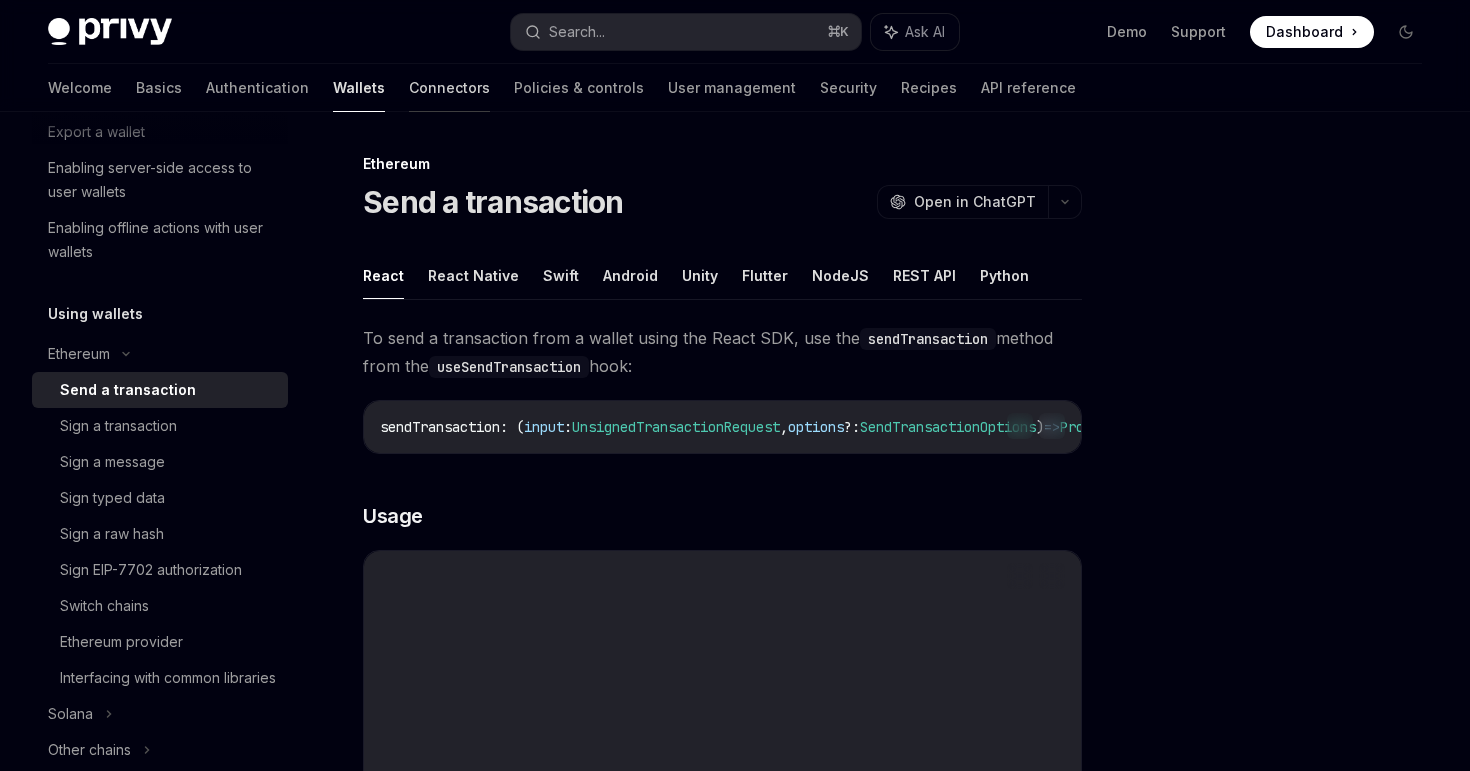scroll, scrollTop: 0, scrollLeft: 0, axis: both 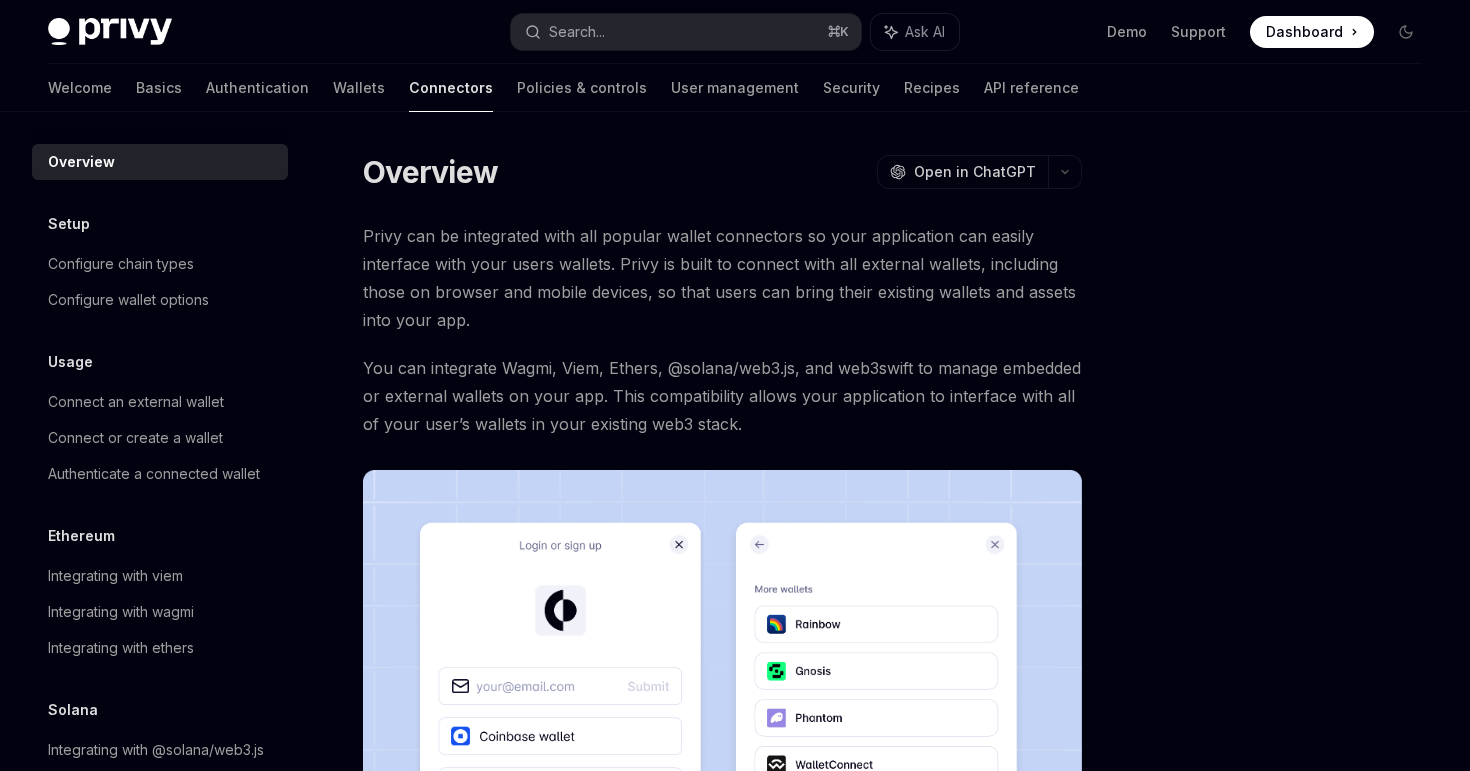 click on "Policies & controls" at bounding box center [582, 88] 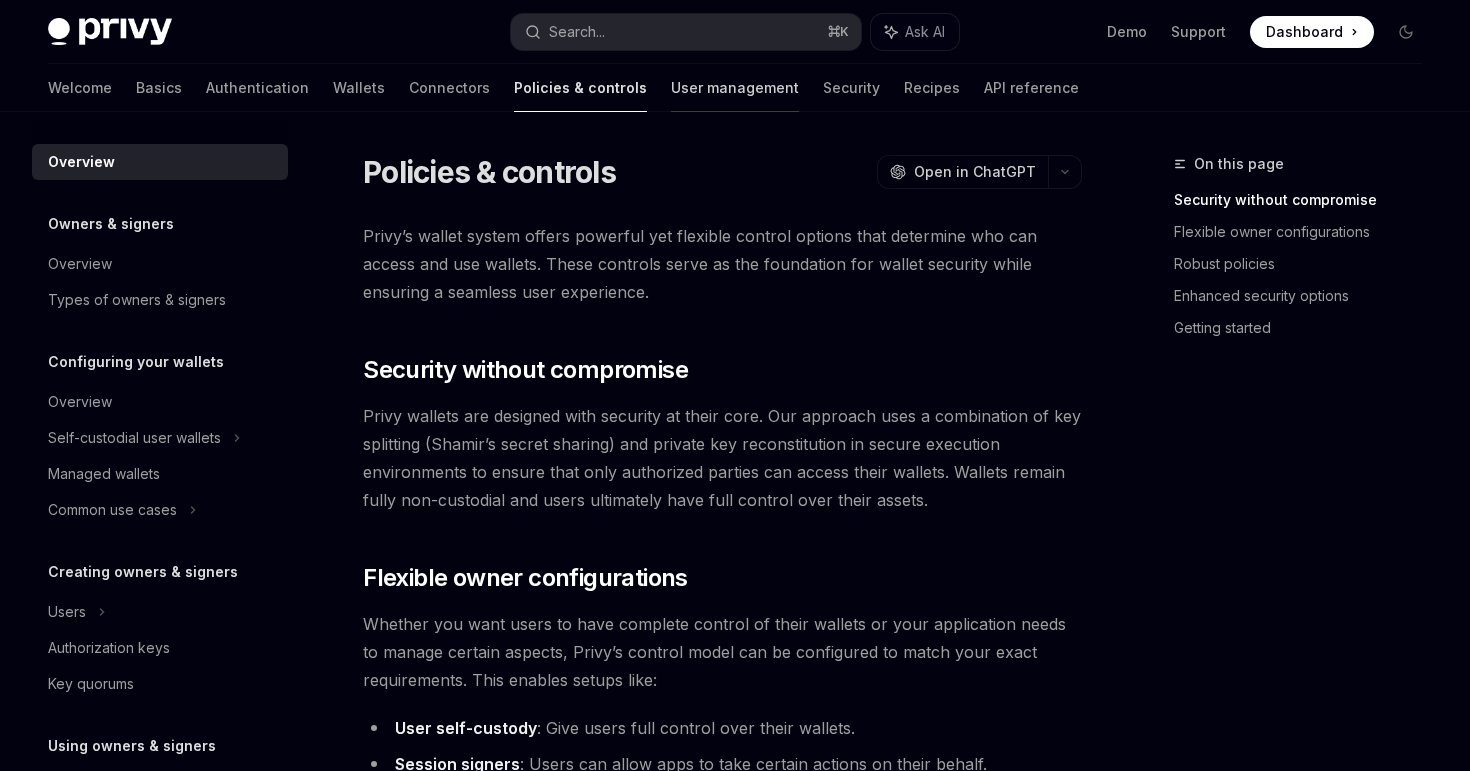 click on "User management" at bounding box center (735, 88) 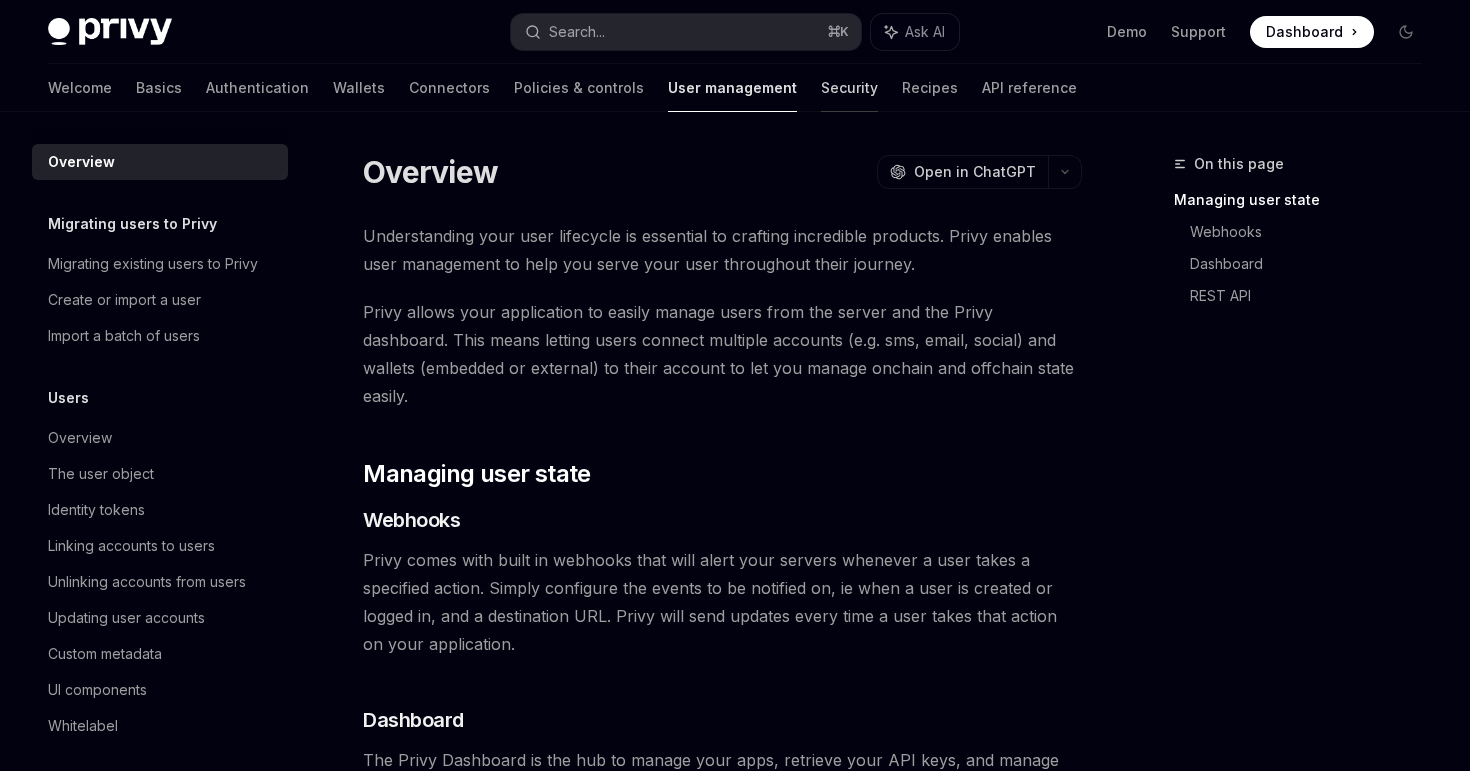 click on "Security" at bounding box center [849, 88] 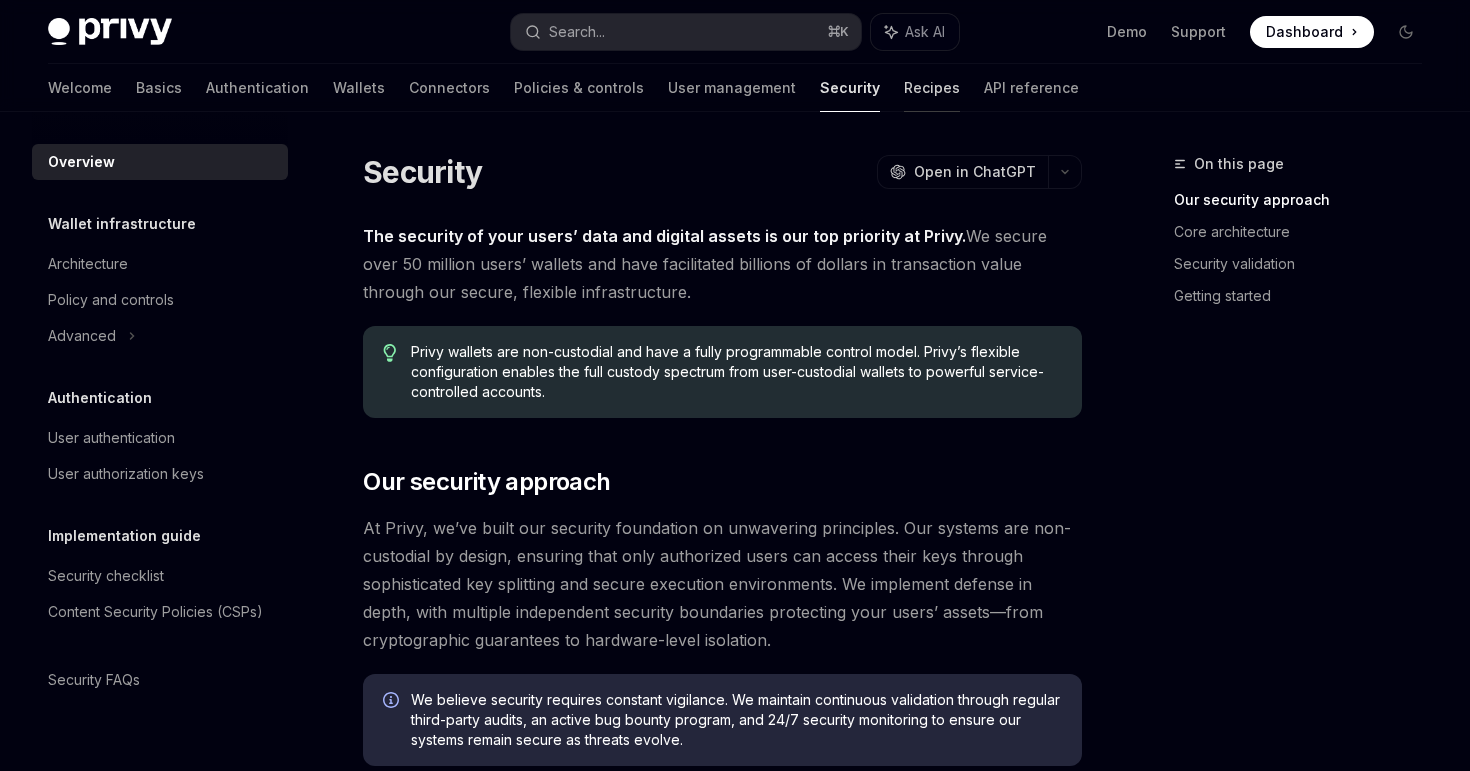 click on "Recipes" at bounding box center [932, 88] 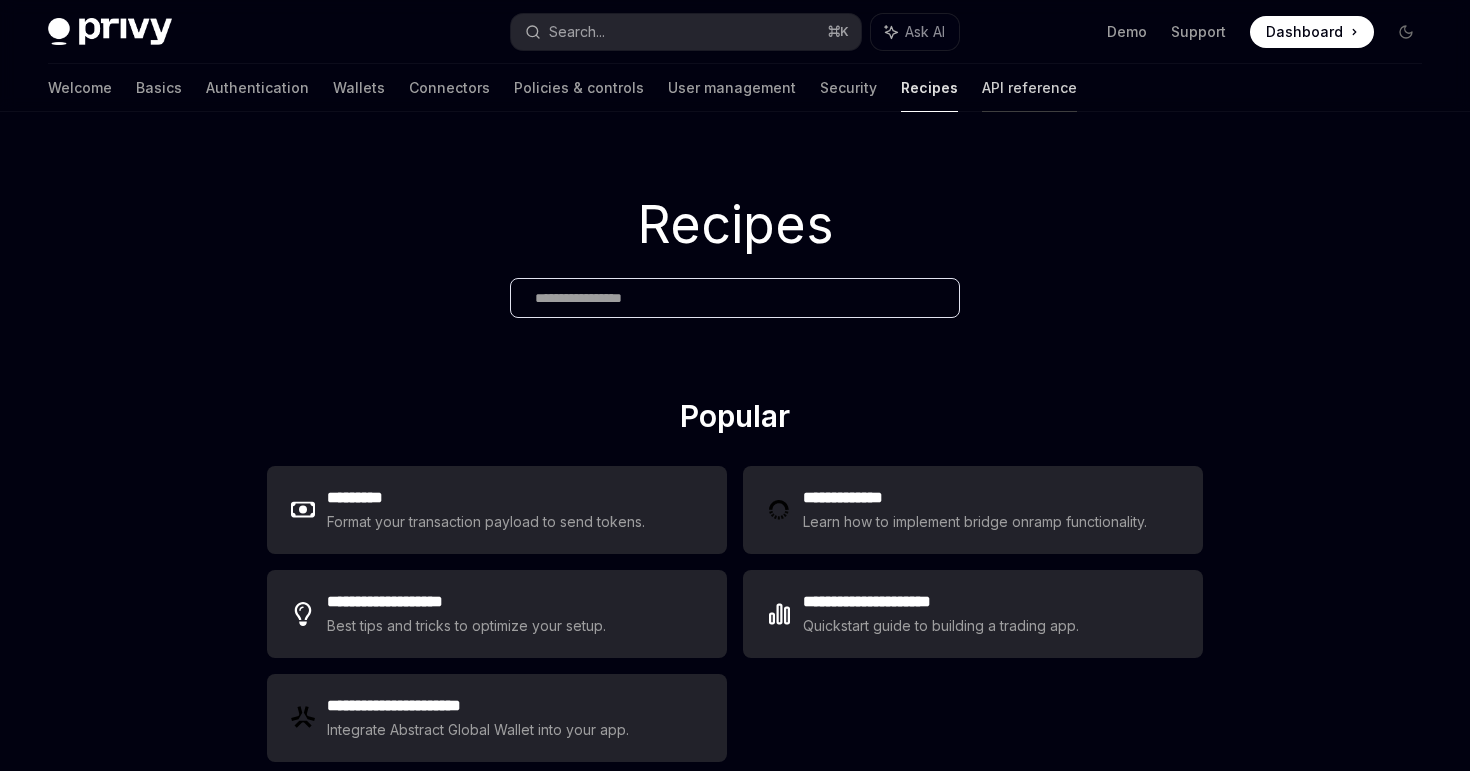 click on "API reference" at bounding box center [1029, 88] 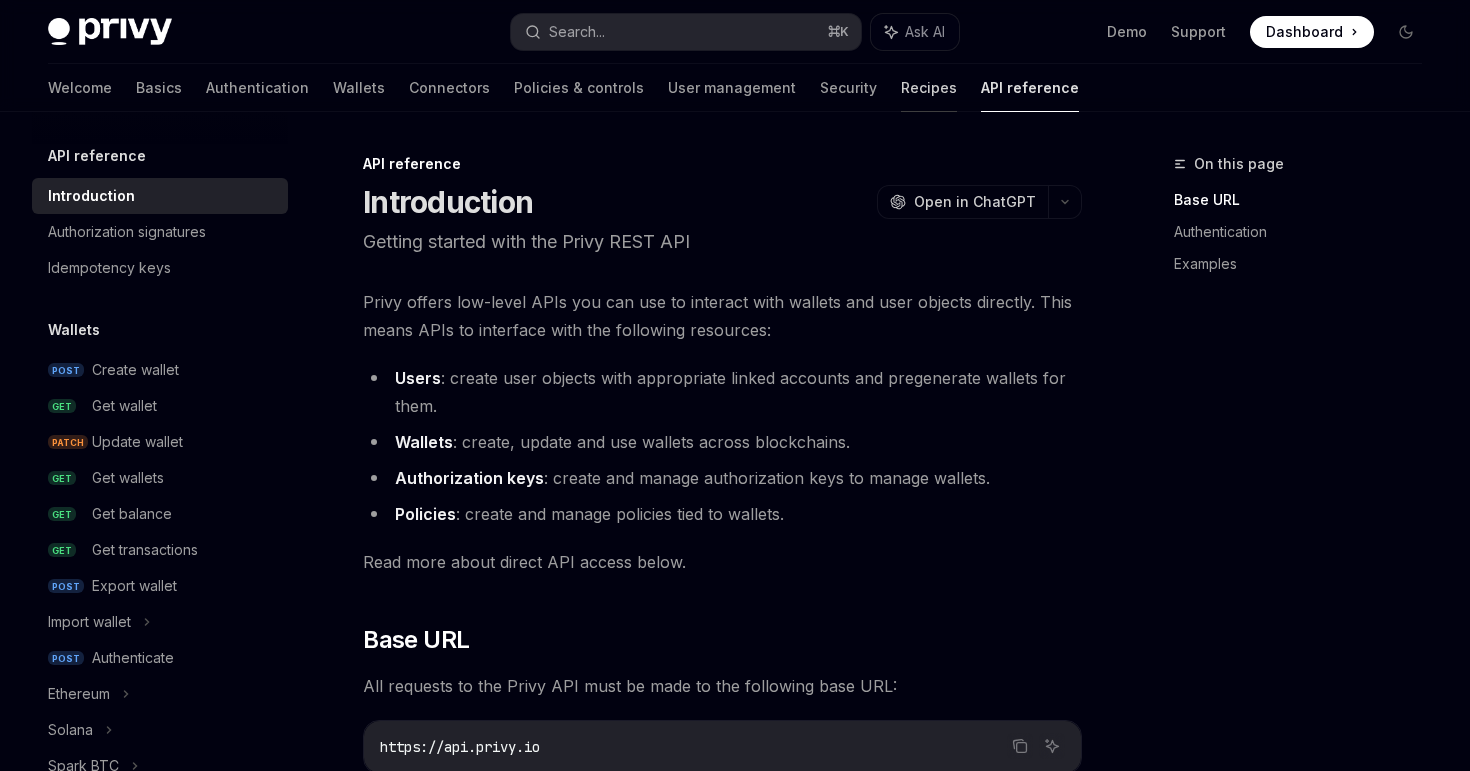 click on "Recipes" at bounding box center [929, 88] 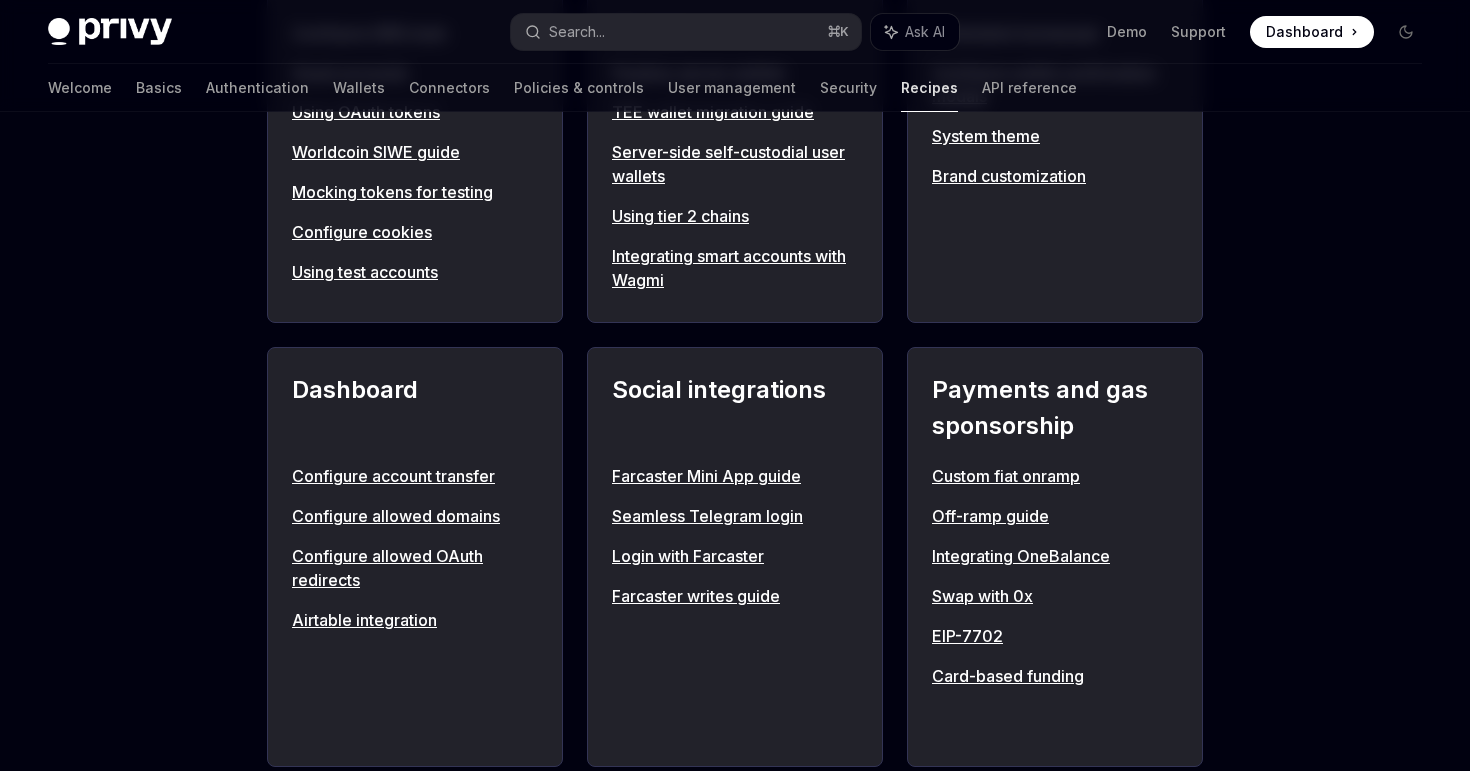 scroll, scrollTop: 0, scrollLeft: 0, axis: both 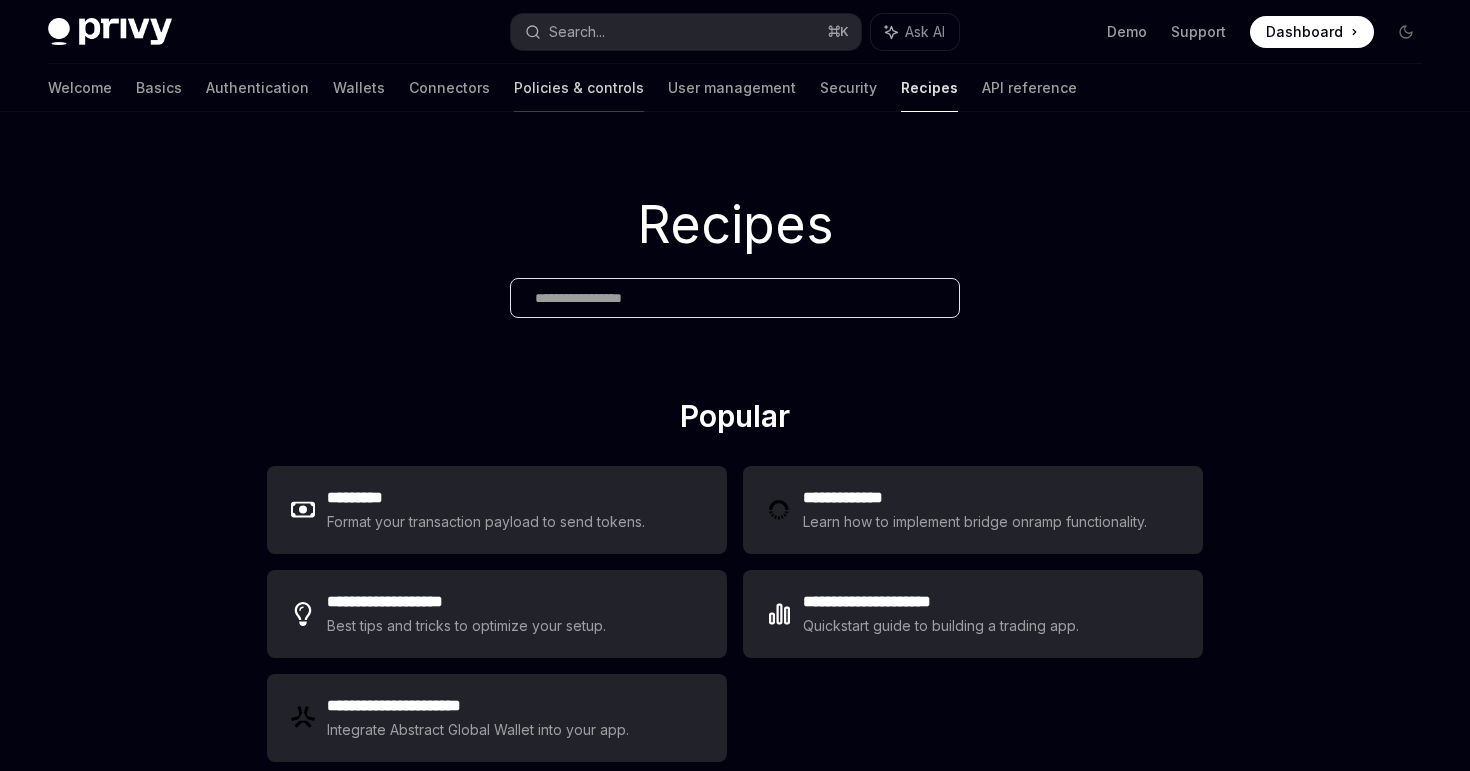 click on "Policies & controls" at bounding box center (579, 88) 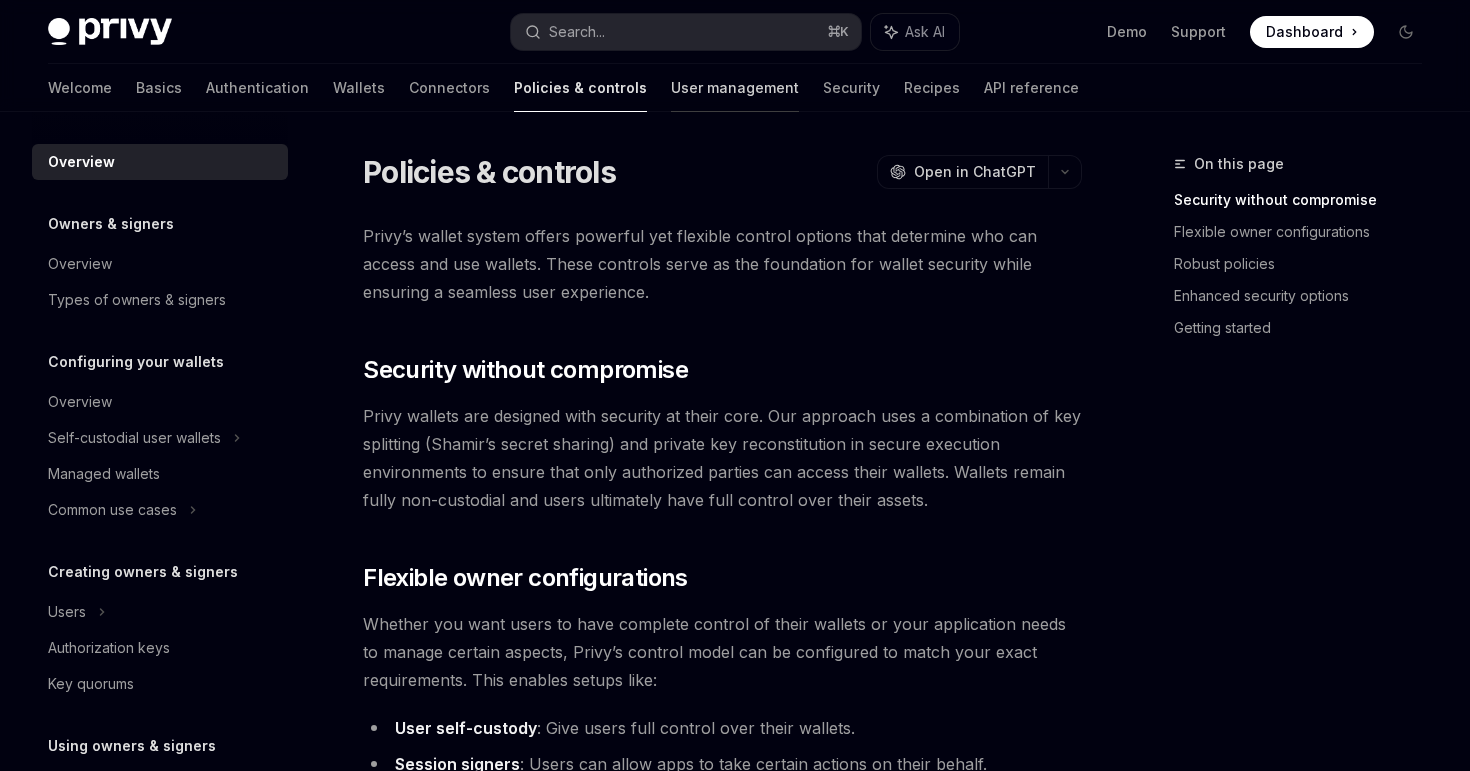 click on "User management" at bounding box center (735, 88) 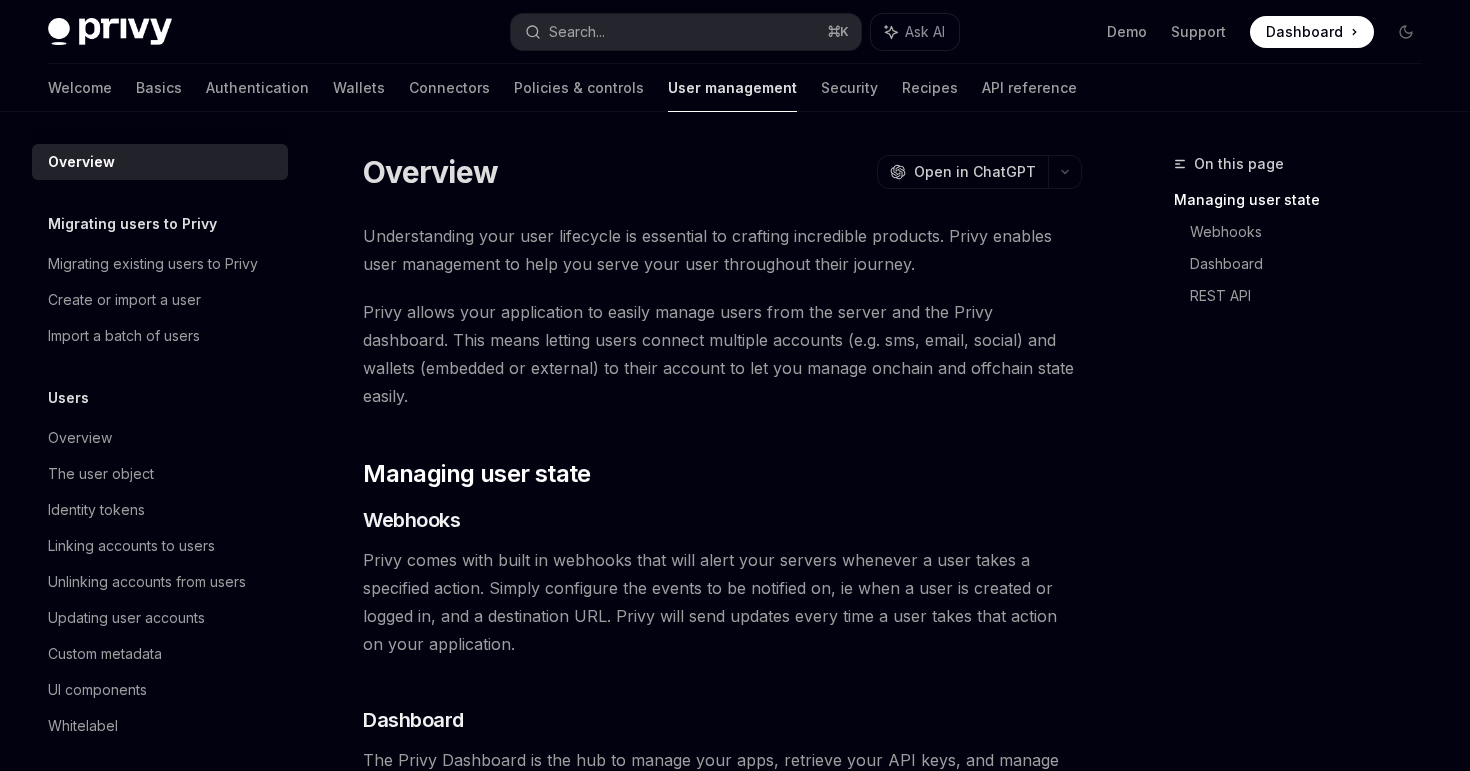 click on "Understanding your user lifecycle is essential to crafting incredible products. Privy enables user management to help you serve your user throughout their journey.
Privy allows your application to easily manage users from the server and the Privy dashboard. This means letting users connect multiple accounts (e.g. sms, email, social) and wallets (embedded or external) to their account to let you manage onchain and offchain state easily.
​ Managing user state
​ Webhooks
Privy comes with built in webhooks that will alert your servers whenever a user takes a specified action. Simply configure the events to be notified on, ie when a user is created or logged in, and a destination URL. Privy will send updates every time a user takes that action on your application.
​ Dashboard
​ REST API
Privy supports myriad API endpoints to manage your application from your server. Your application can take actions like search, create, and delete users in a single line API call." at bounding box center [722, 598] 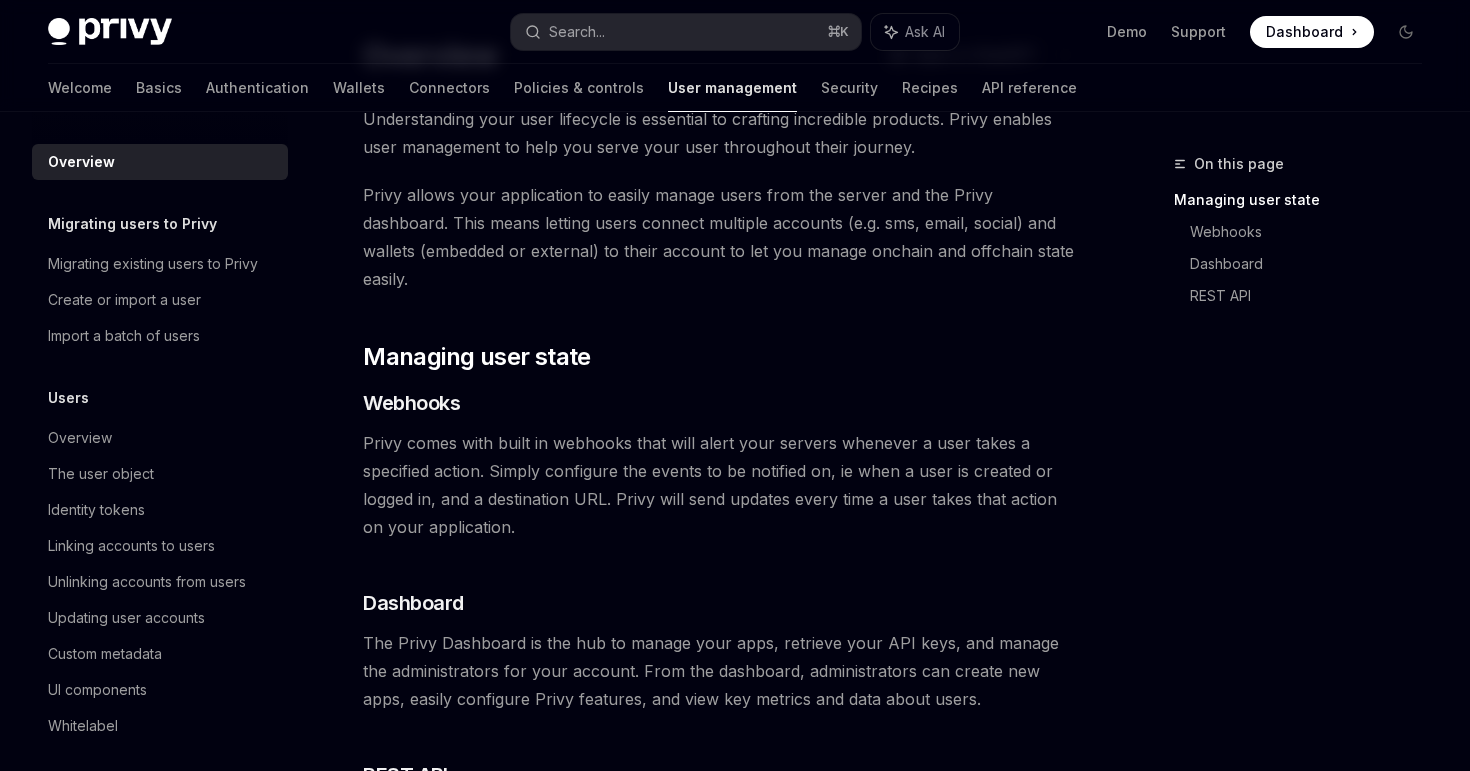 scroll, scrollTop: 113, scrollLeft: 0, axis: vertical 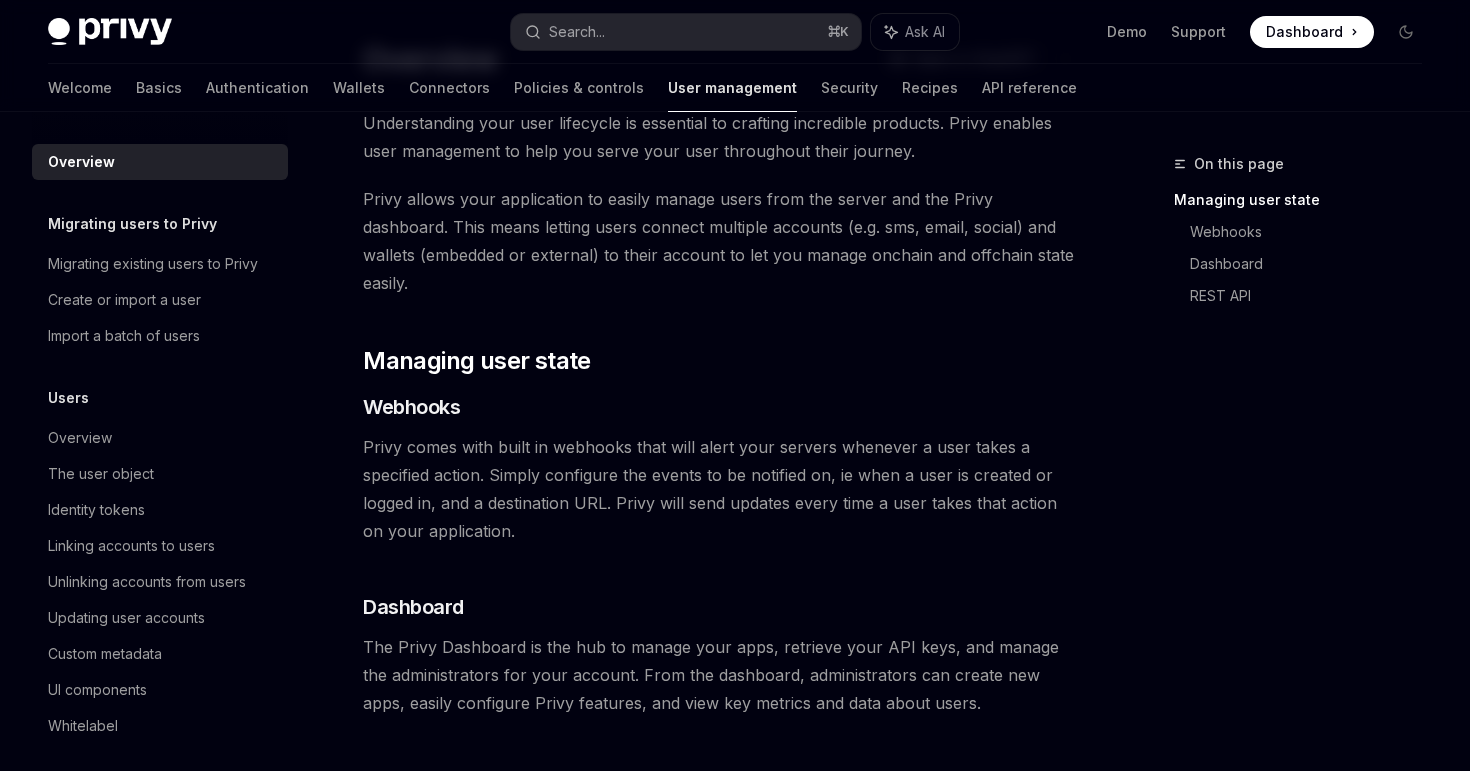 click on "Privy comes with built in webhooks that will alert your servers whenever a user takes a specified action. Simply configure the events to be notified on, ie when a user is created or logged in, and a destination URL. Privy will send updates every time a user takes that action on your application." at bounding box center (722, 489) 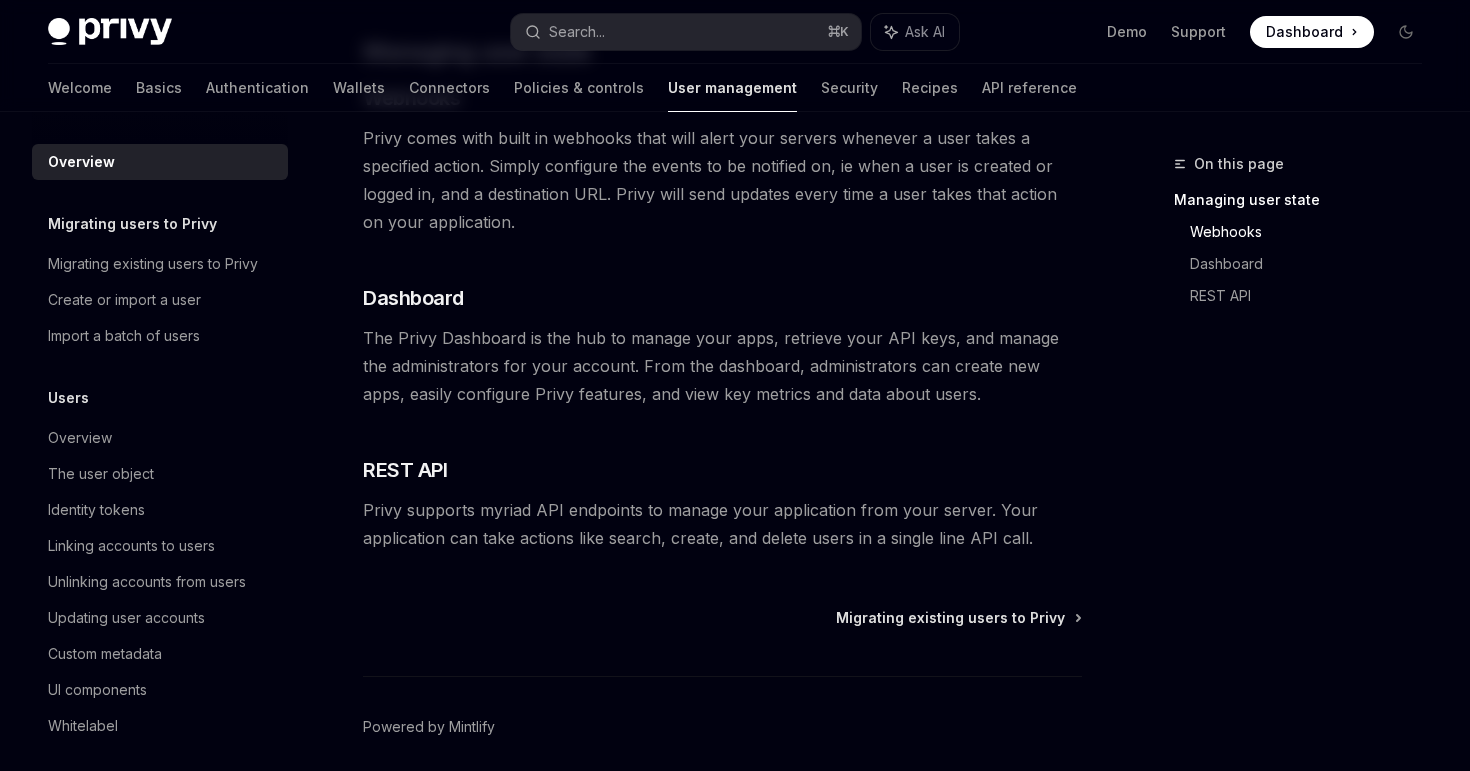 scroll, scrollTop: 423, scrollLeft: 0, axis: vertical 